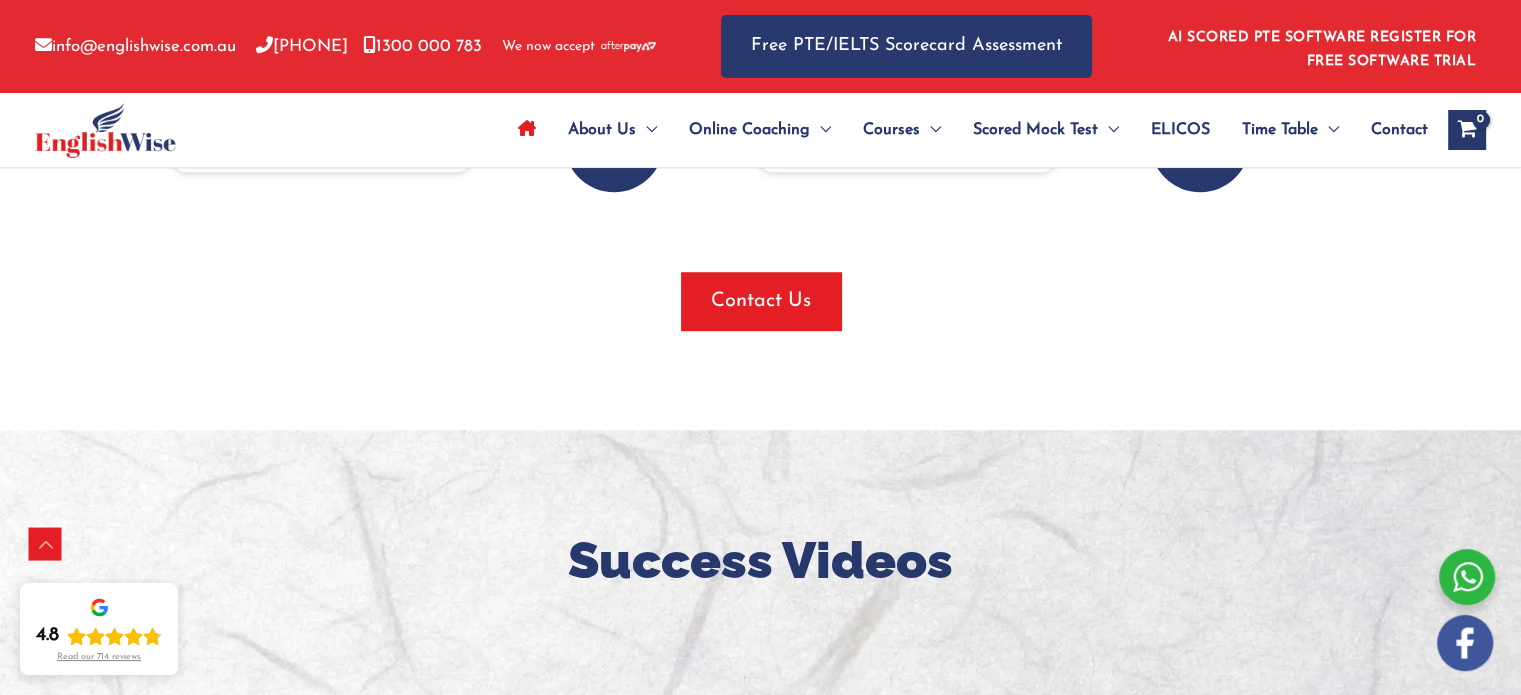 scroll, scrollTop: 1636, scrollLeft: 0, axis: vertical 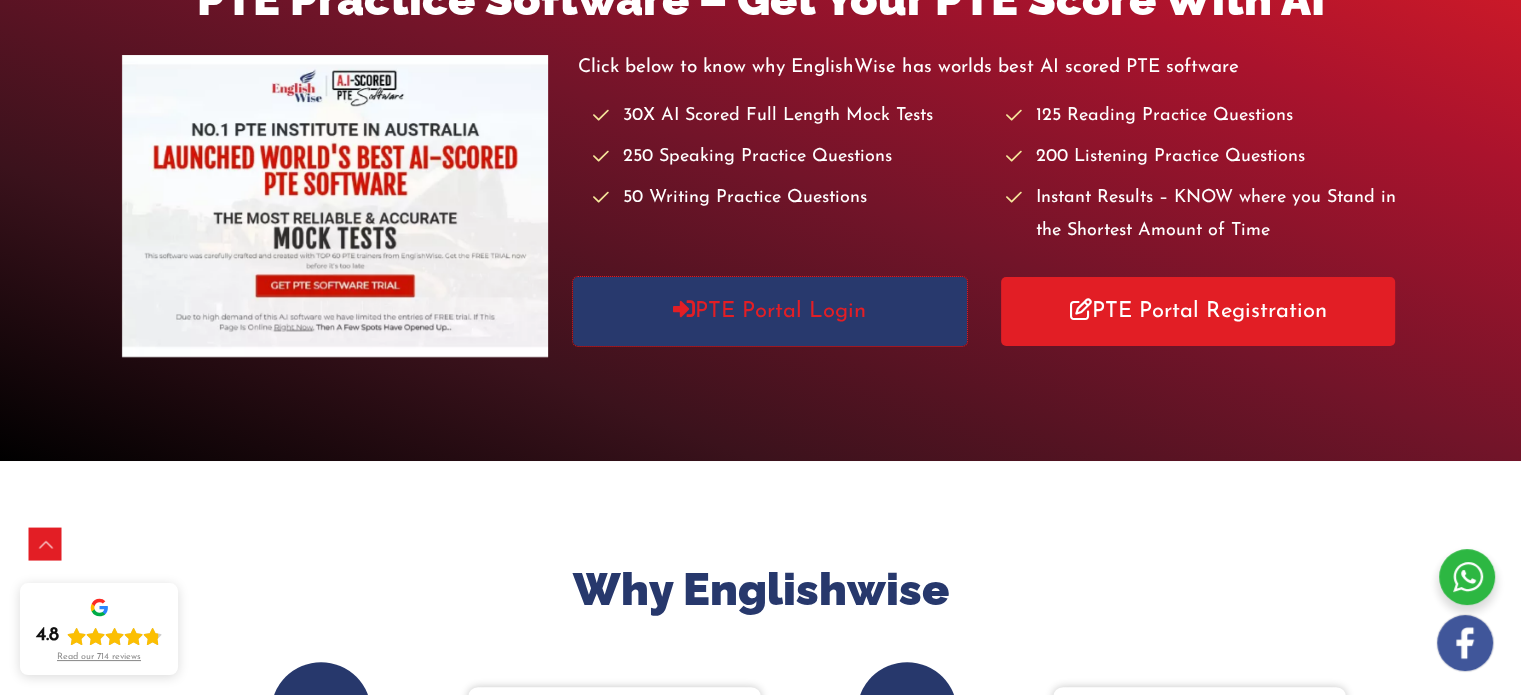 click on "PTE Portal Login" at bounding box center [770, 311] 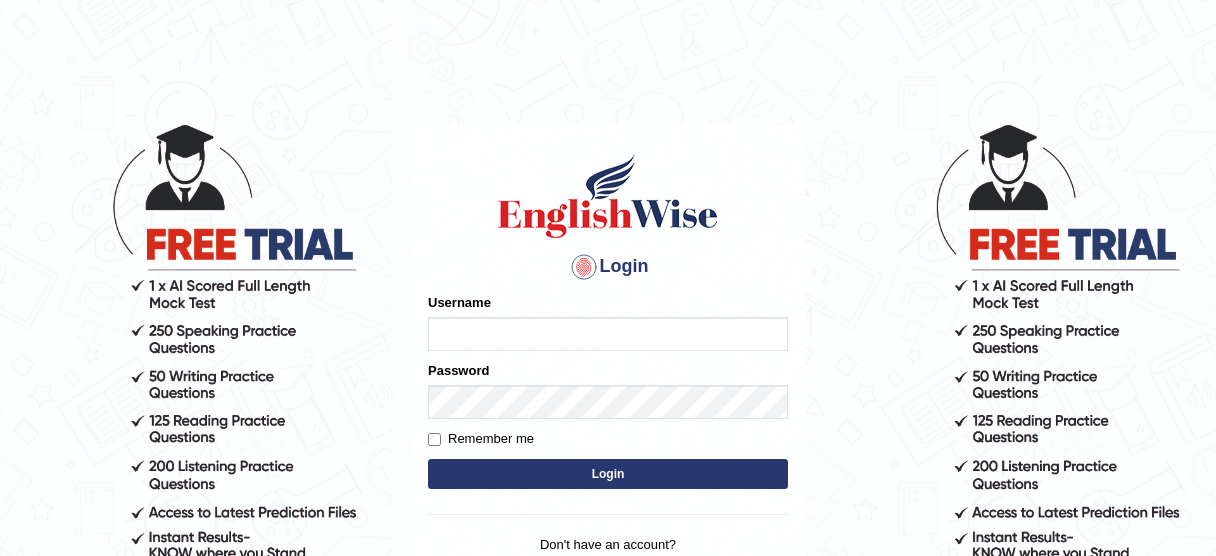 scroll, scrollTop: 0, scrollLeft: 0, axis: both 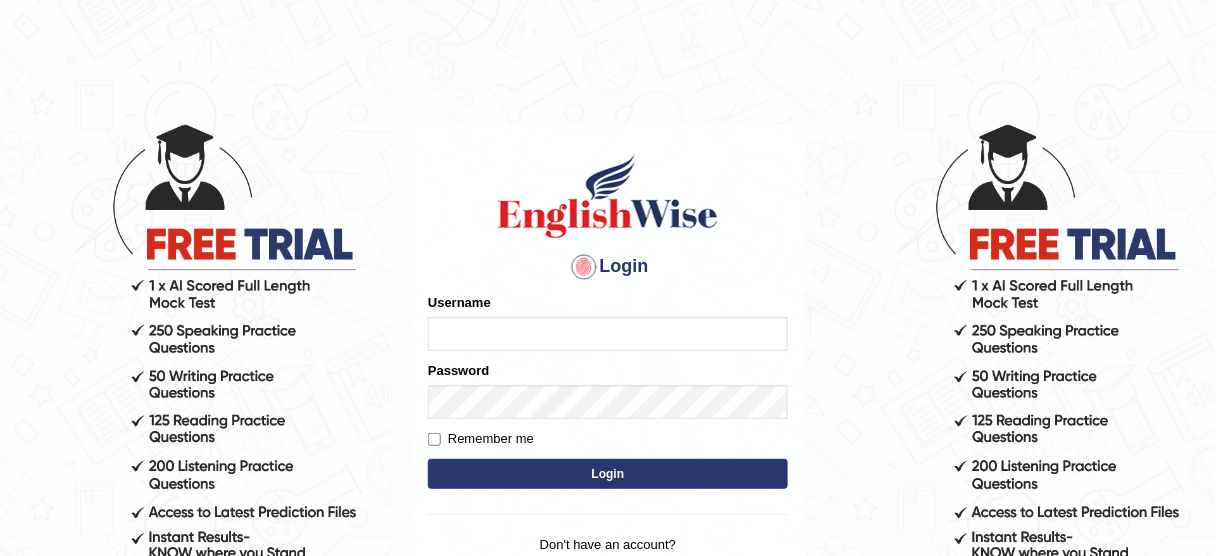 type on "Rimpi_2025" 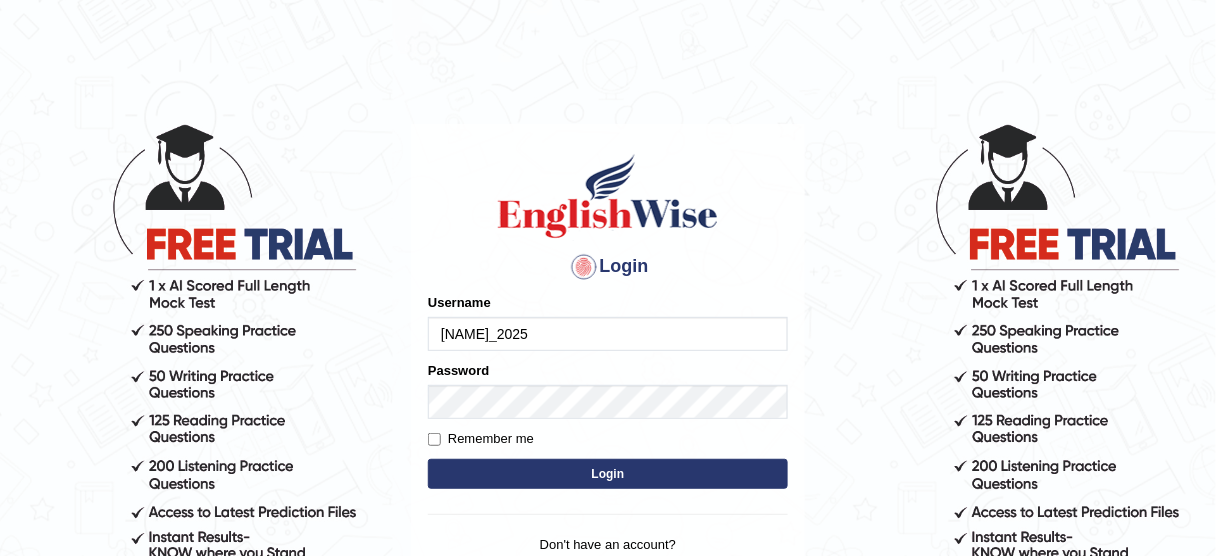 click on "Login" at bounding box center (608, 474) 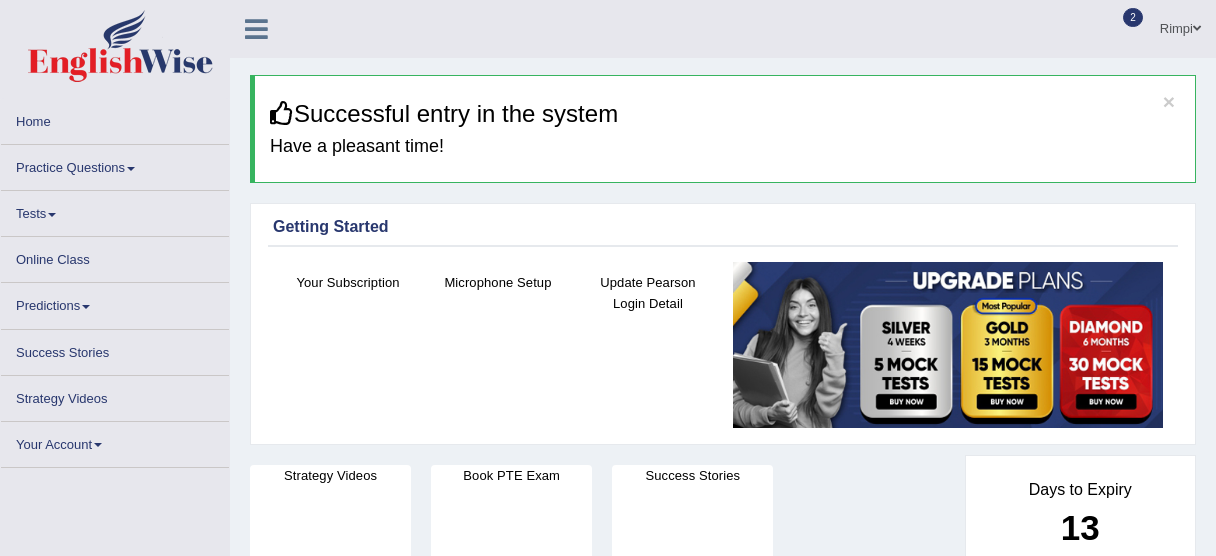 scroll, scrollTop: 0, scrollLeft: 0, axis: both 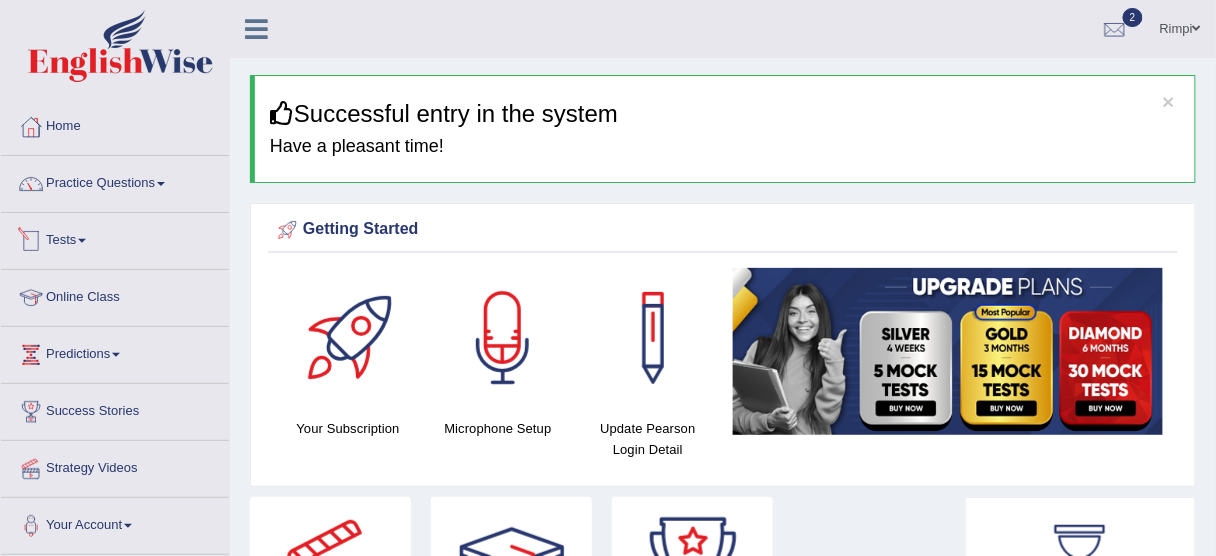 click on "Tests" at bounding box center (115, 238) 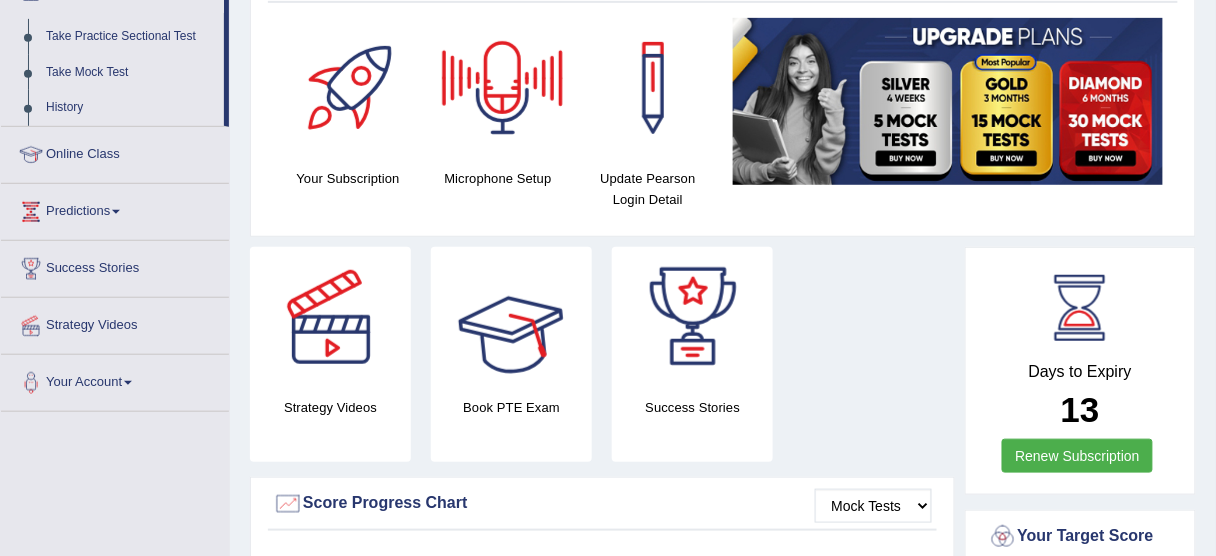 scroll, scrollTop: 160, scrollLeft: 0, axis: vertical 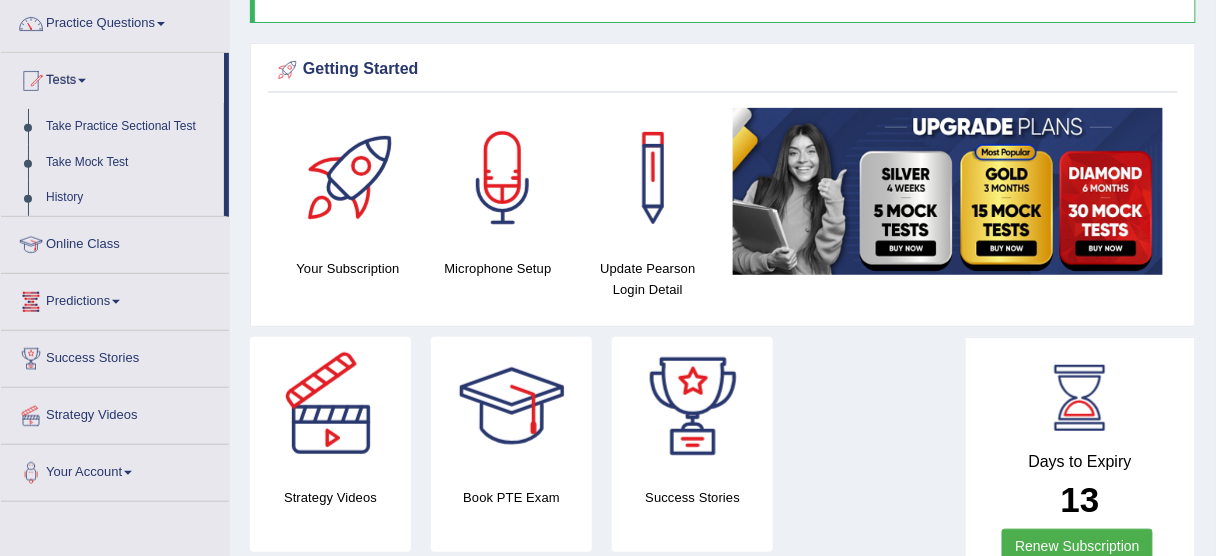 click on "Online Class" at bounding box center (115, 242) 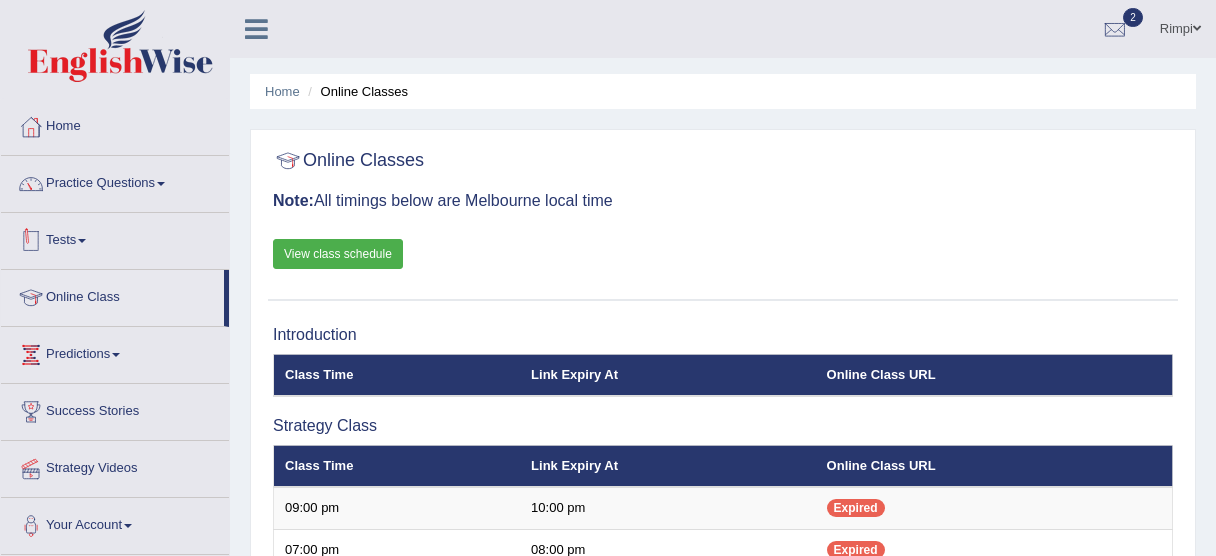 scroll, scrollTop: 0, scrollLeft: 0, axis: both 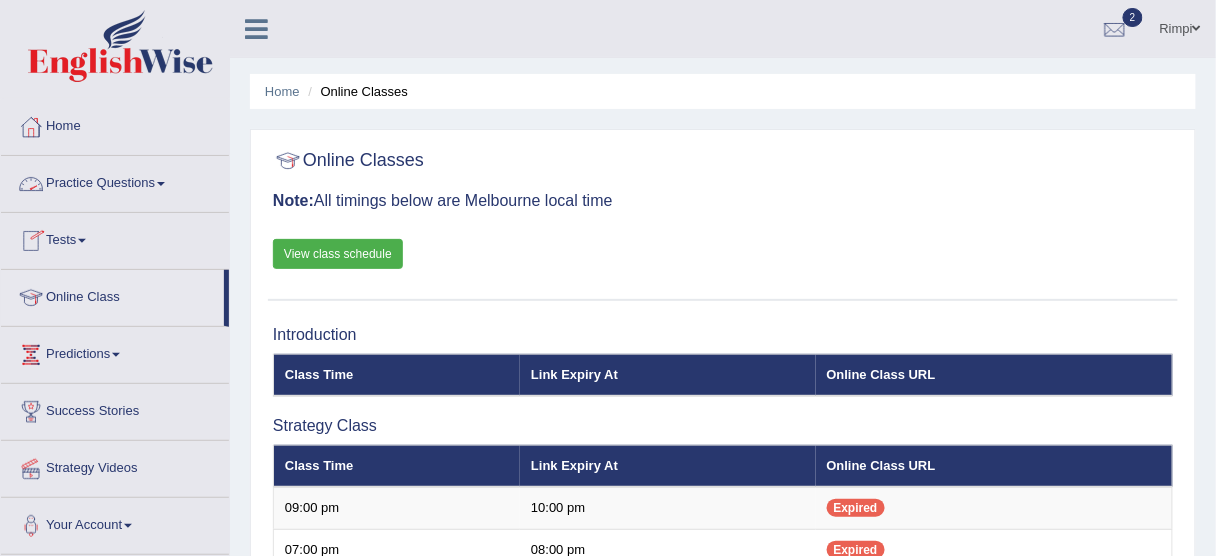 click on "Tests" at bounding box center [115, 238] 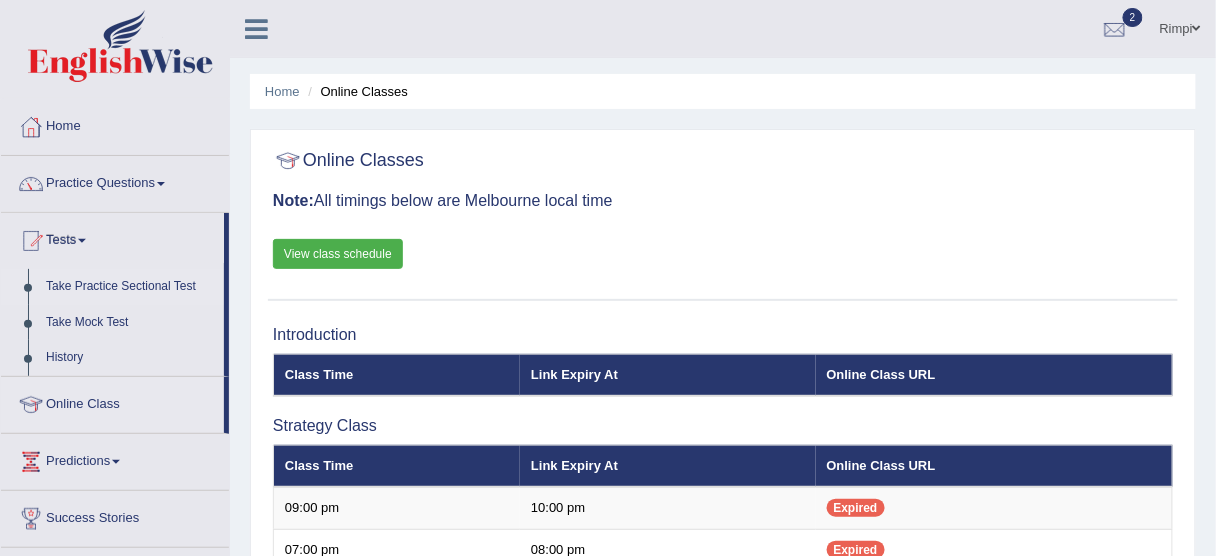 click on "Take Practice Sectional Test" at bounding box center (130, 287) 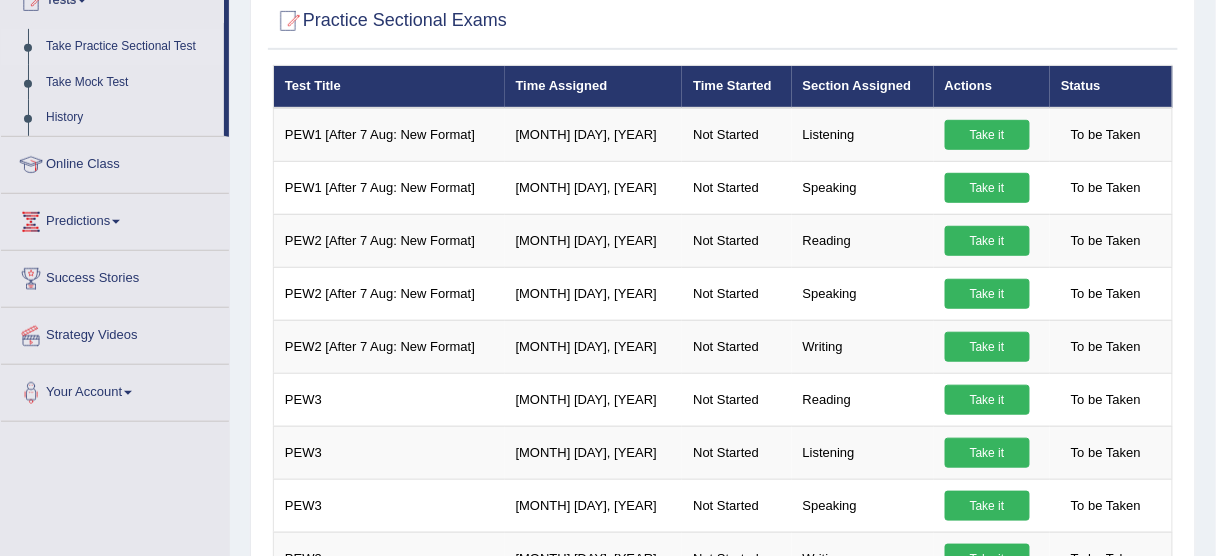 scroll, scrollTop: 0, scrollLeft: 0, axis: both 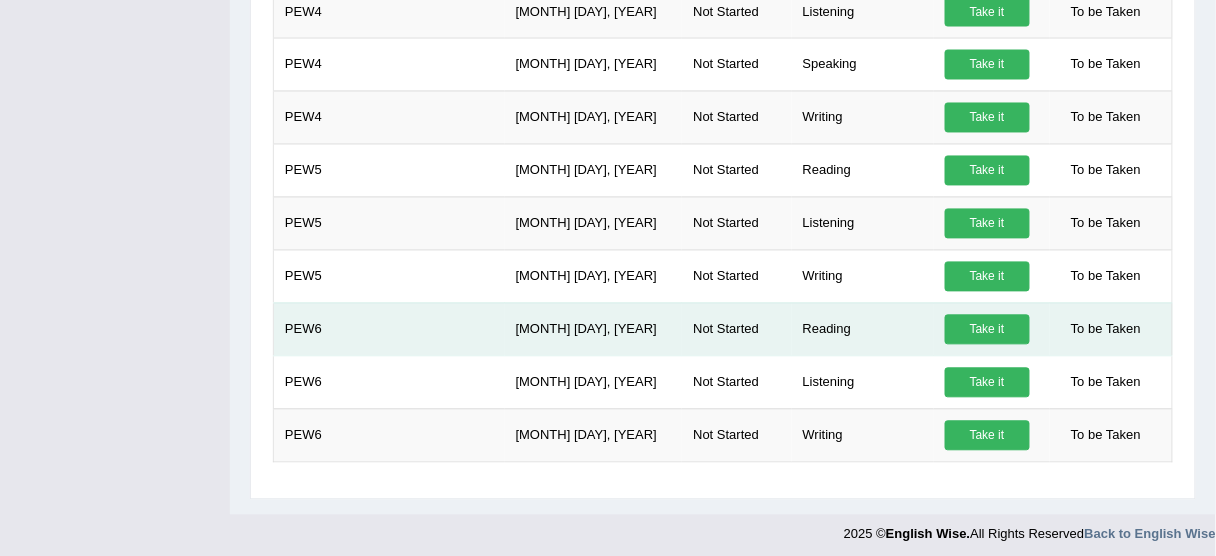click on "Take it" at bounding box center (987, 330) 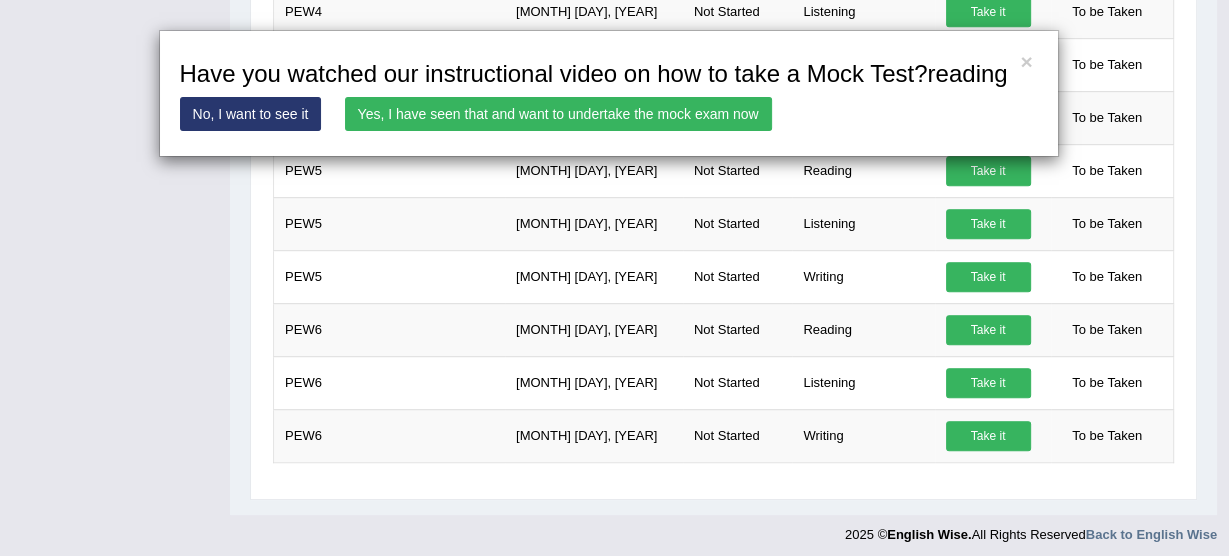 click on "Yes, I have seen that and want to undertake the mock exam now" at bounding box center (558, 114) 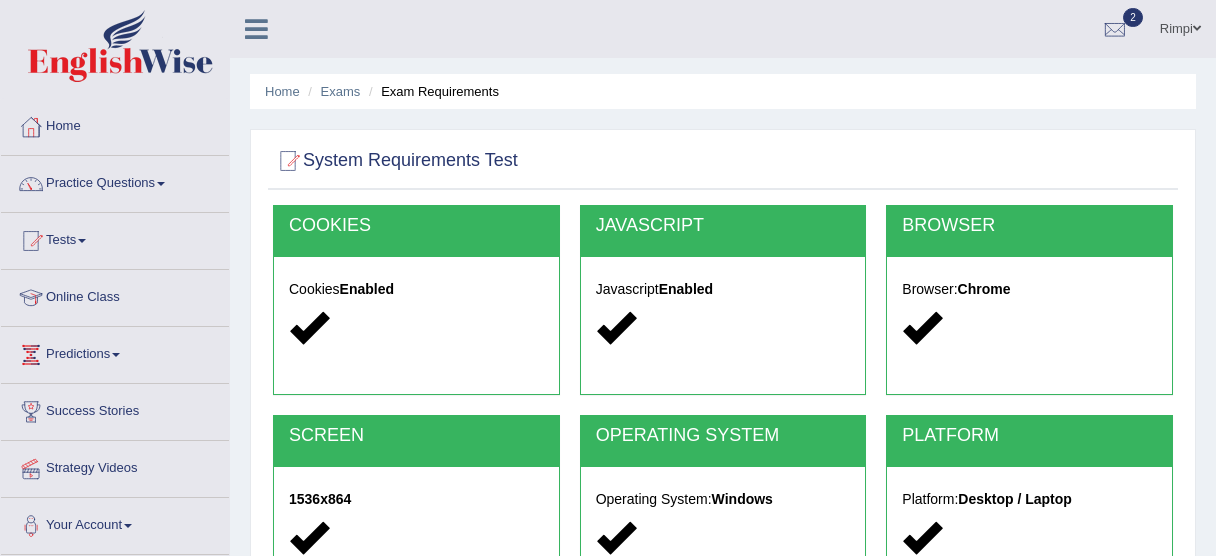 scroll, scrollTop: 0, scrollLeft: 0, axis: both 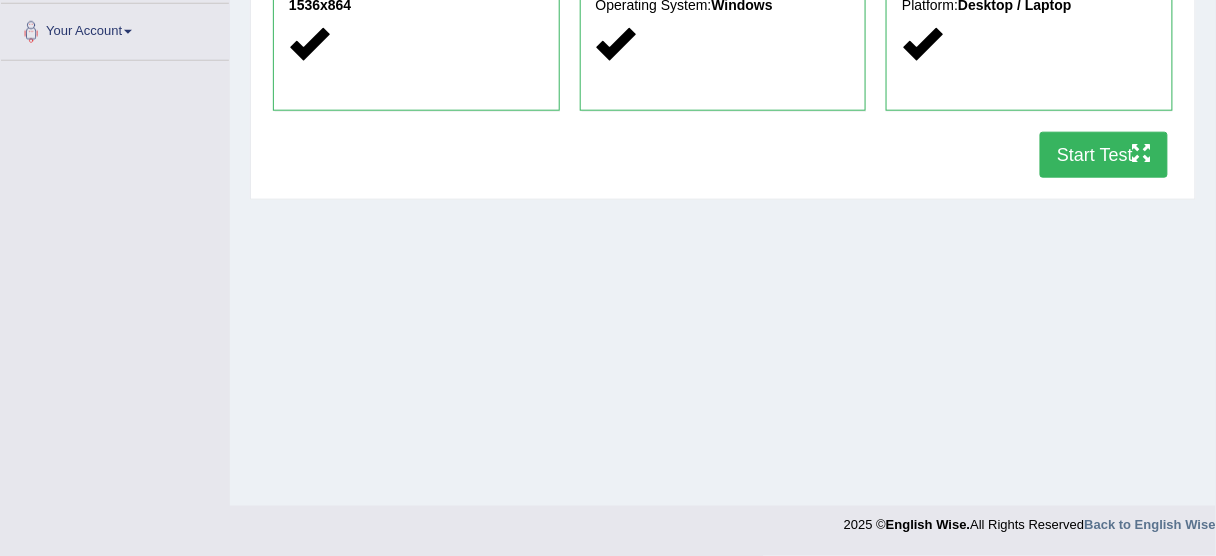 click on "Start Test" at bounding box center [1104, 155] 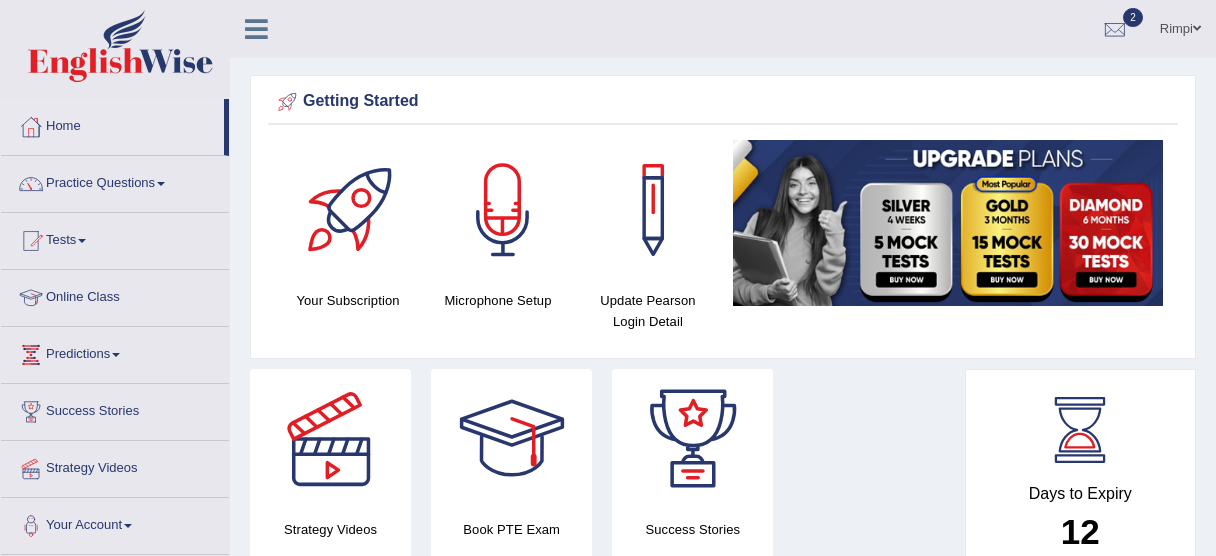 scroll, scrollTop: 0, scrollLeft: 0, axis: both 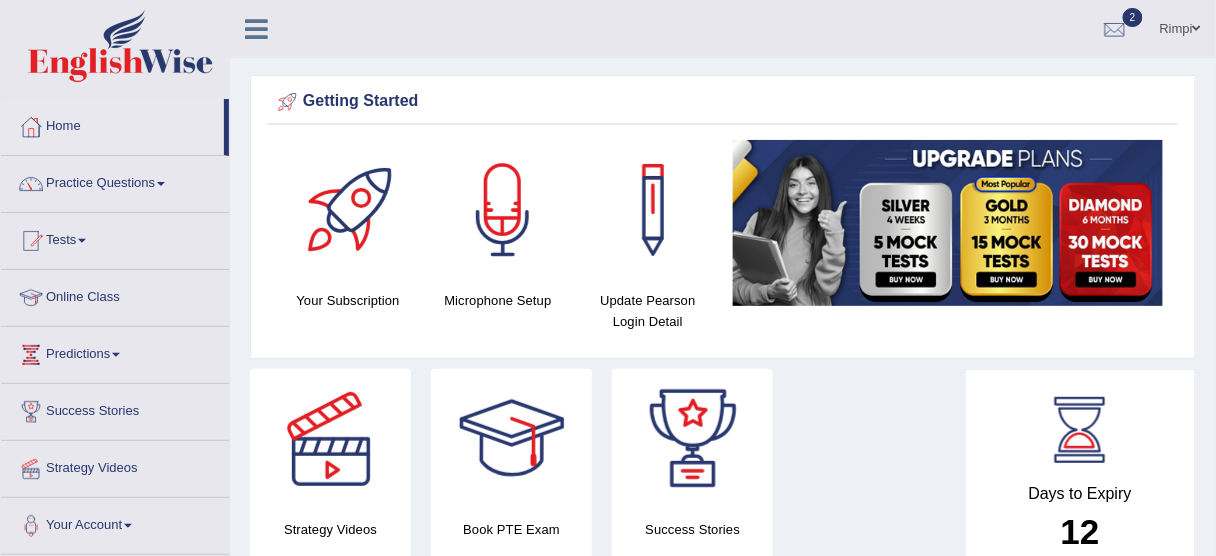 click on "2" at bounding box center (1115, 26) 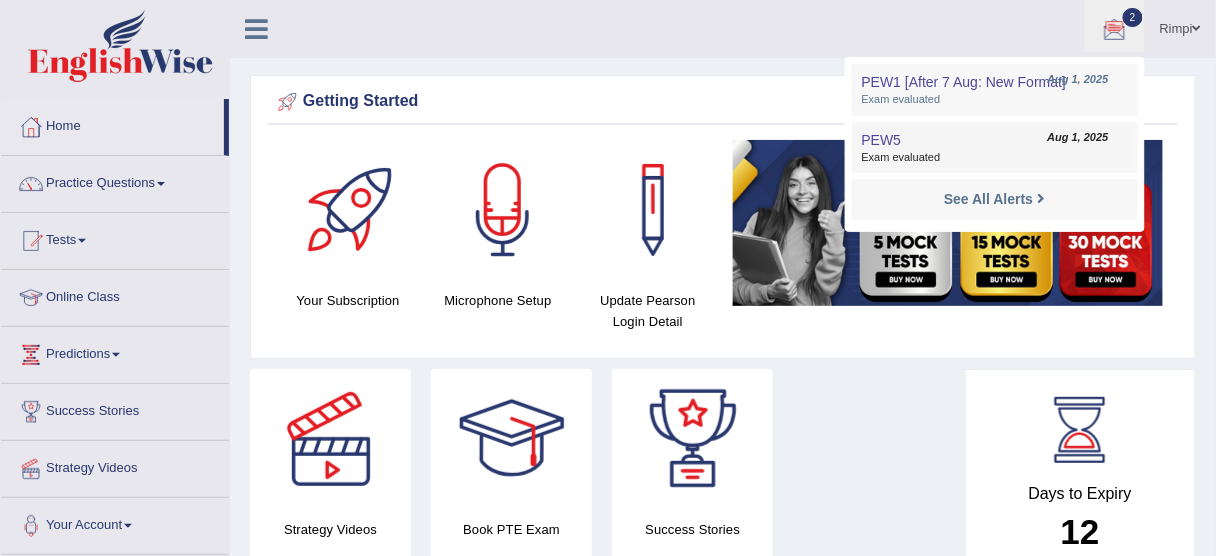 click on "PEW5
Aug 1, 2025
Exam evaluated" at bounding box center [995, 148] 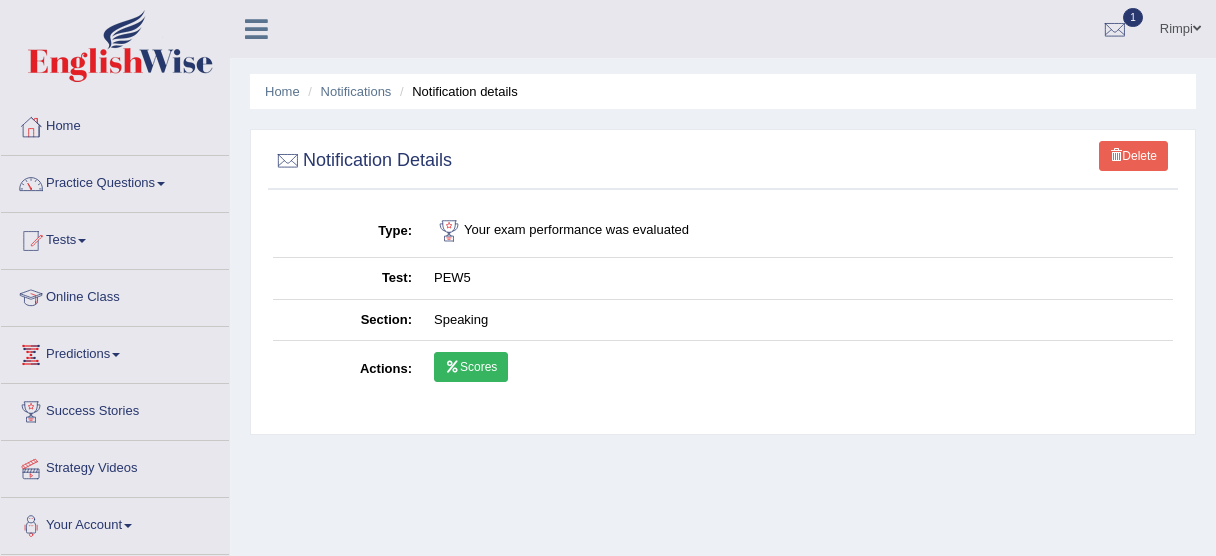 scroll, scrollTop: 0, scrollLeft: 0, axis: both 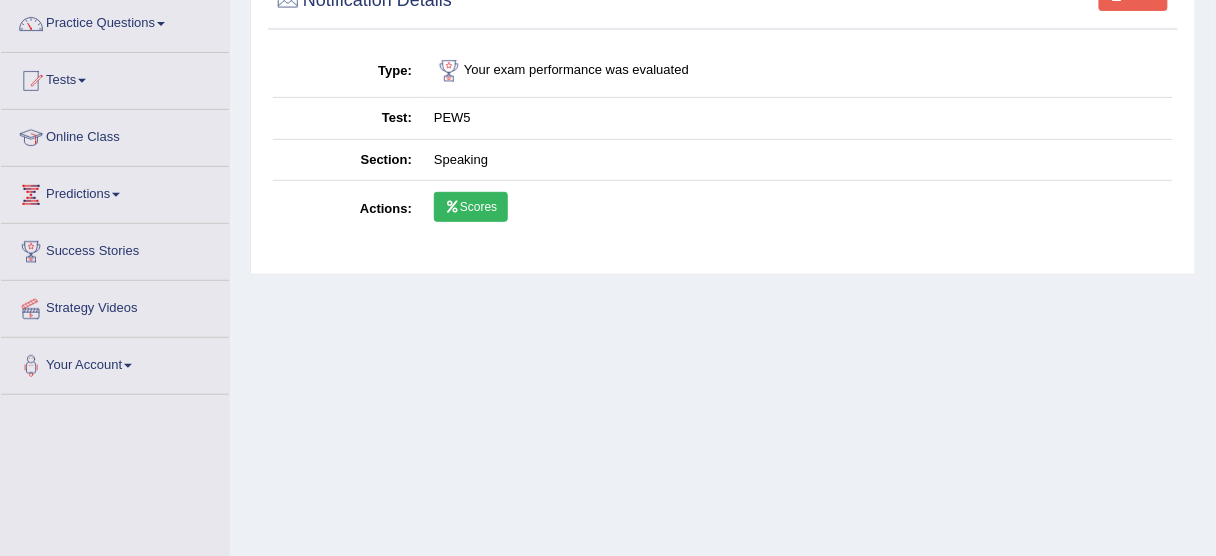 click on "Scores" at bounding box center (471, 207) 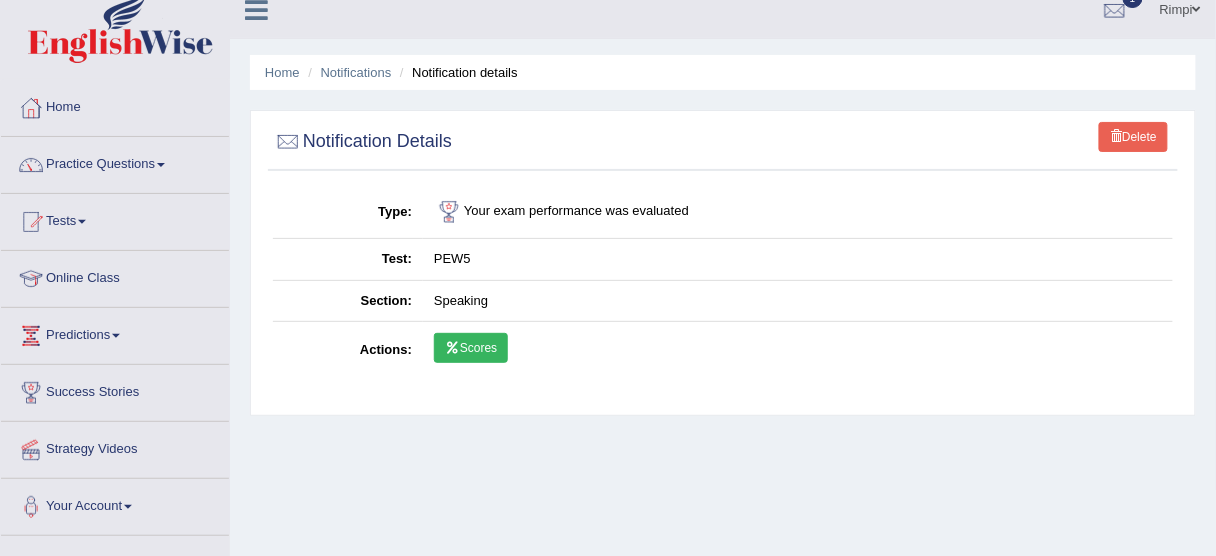 scroll, scrollTop: 0, scrollLeft: 0, axis: both 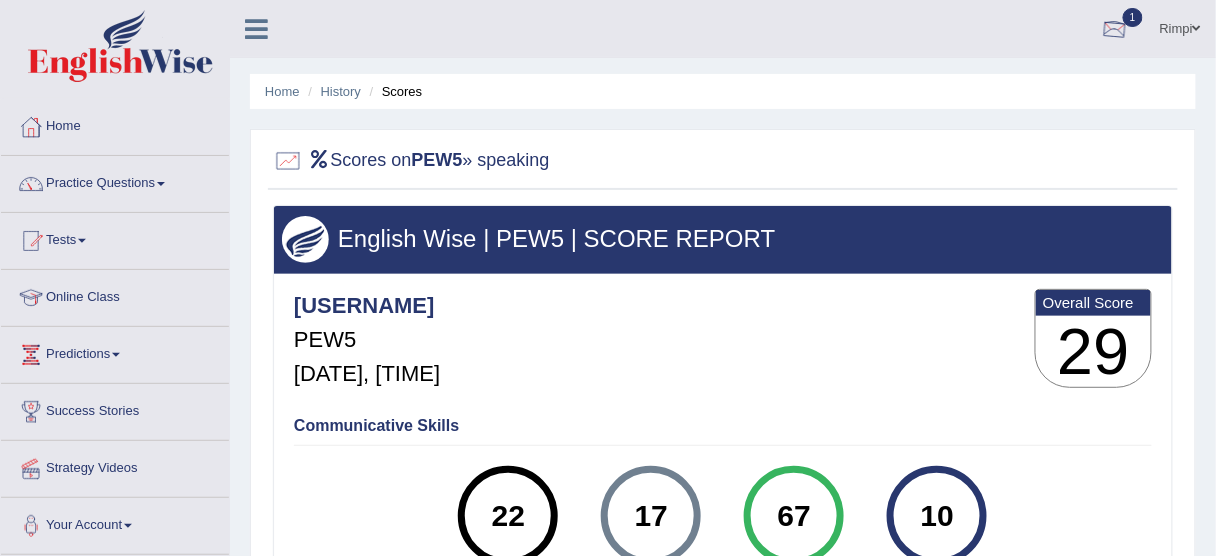 click at bounding box center (1115, 30) 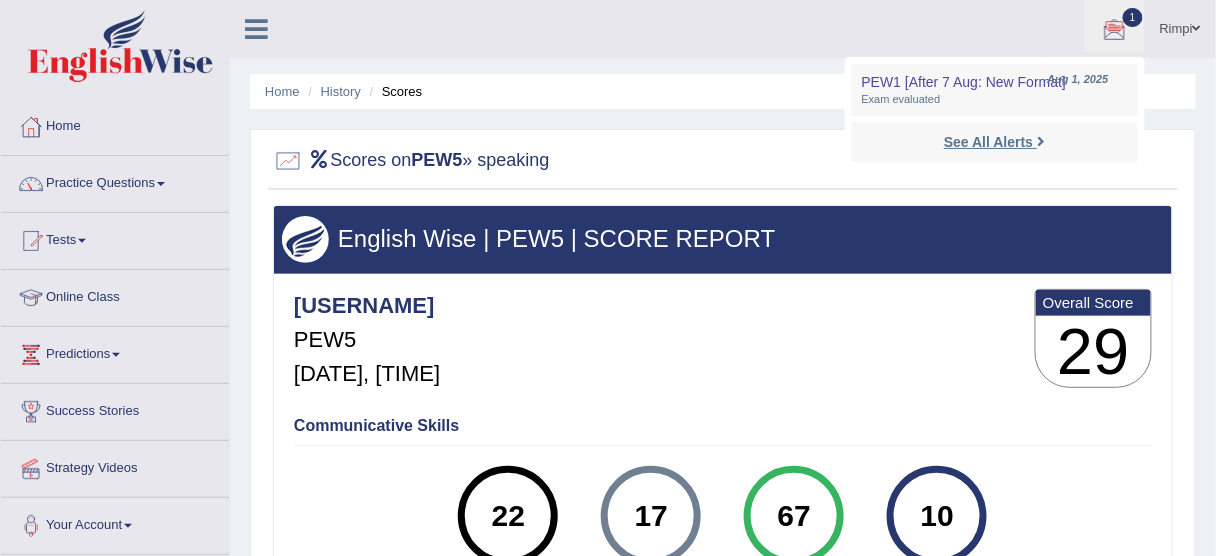 click on "See All Alerts" at bounding box center (988, 142) 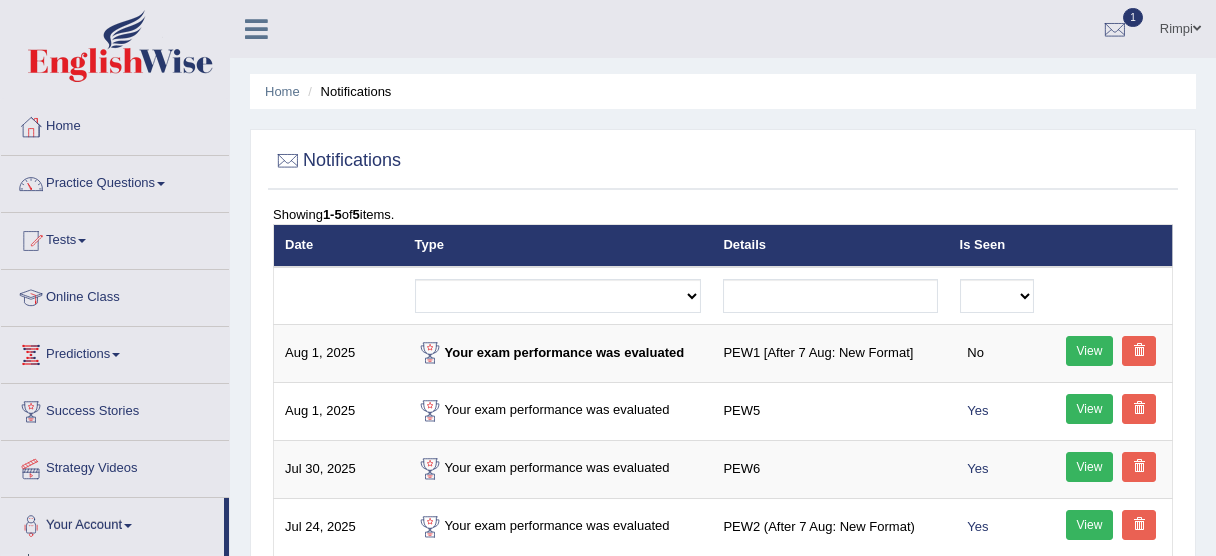 scroll, scrollTop: 0, scrollLeft: 0, axis: both 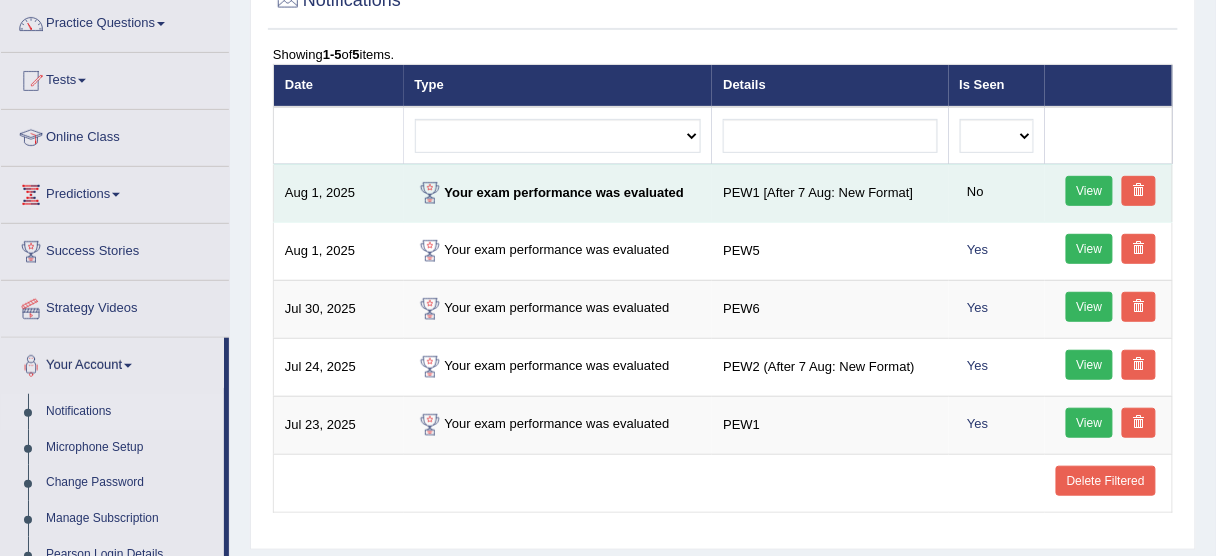 click on "View" at bounding box center (1090, 191) 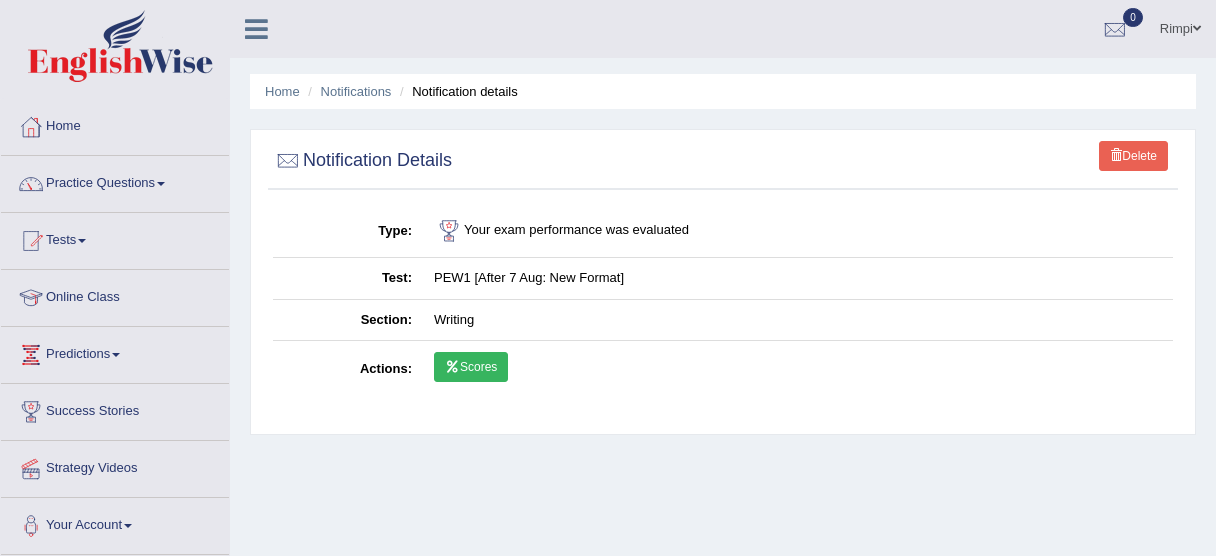 scroll, scrollTop: 0, scrollLeft: 0, axis: both 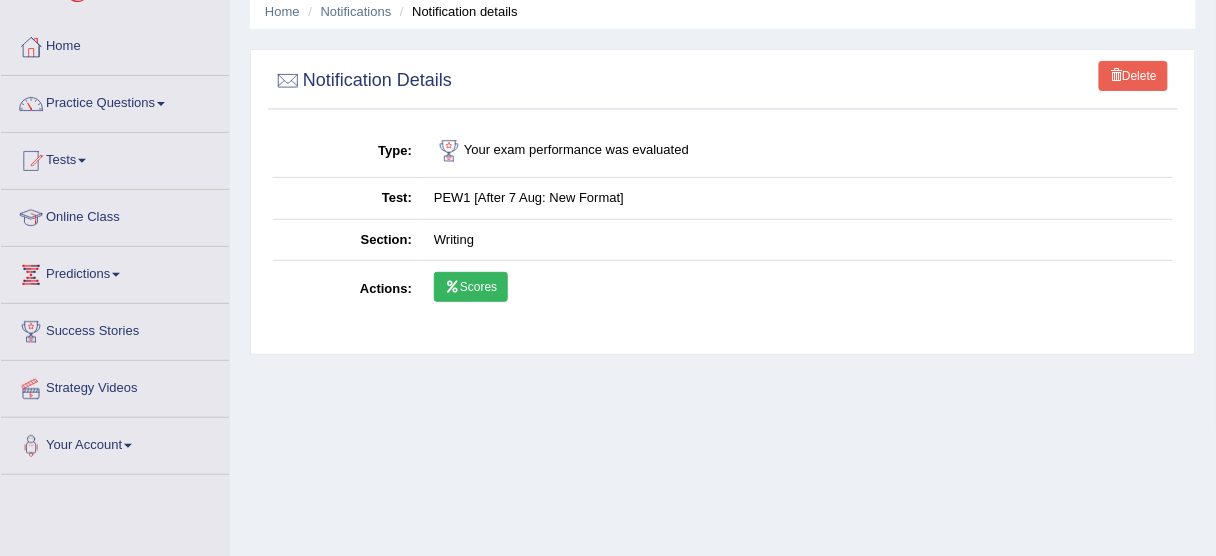 click on "Scores" at bounding box center [471, 287] 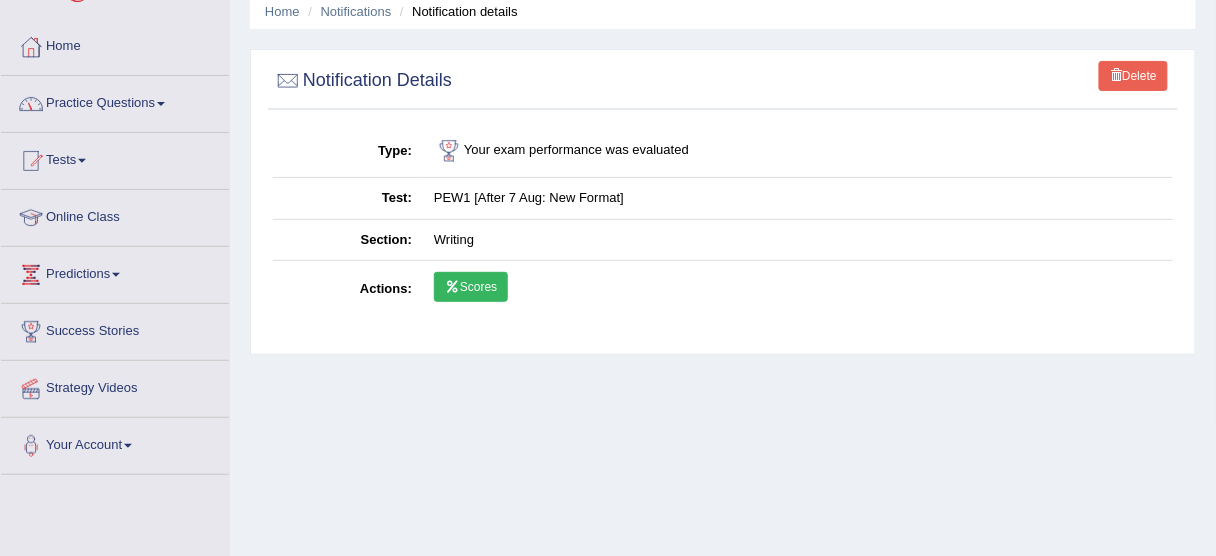 click on "Practice Questions" at bounding box center [115, 101] 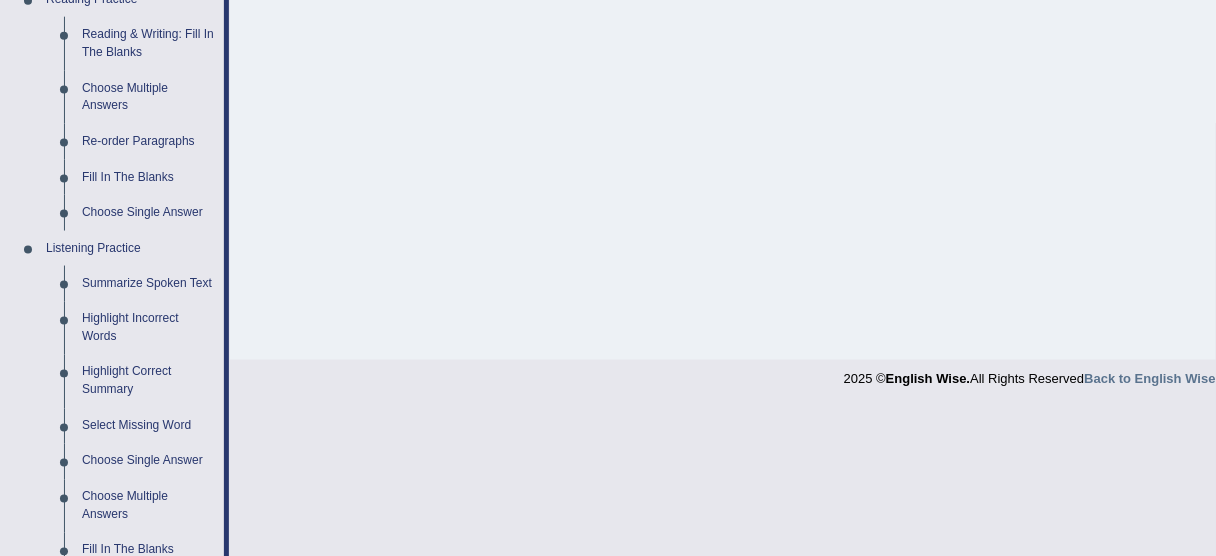 scroll, scrollTop: 800, scrollLeft: 0, axis: vertical 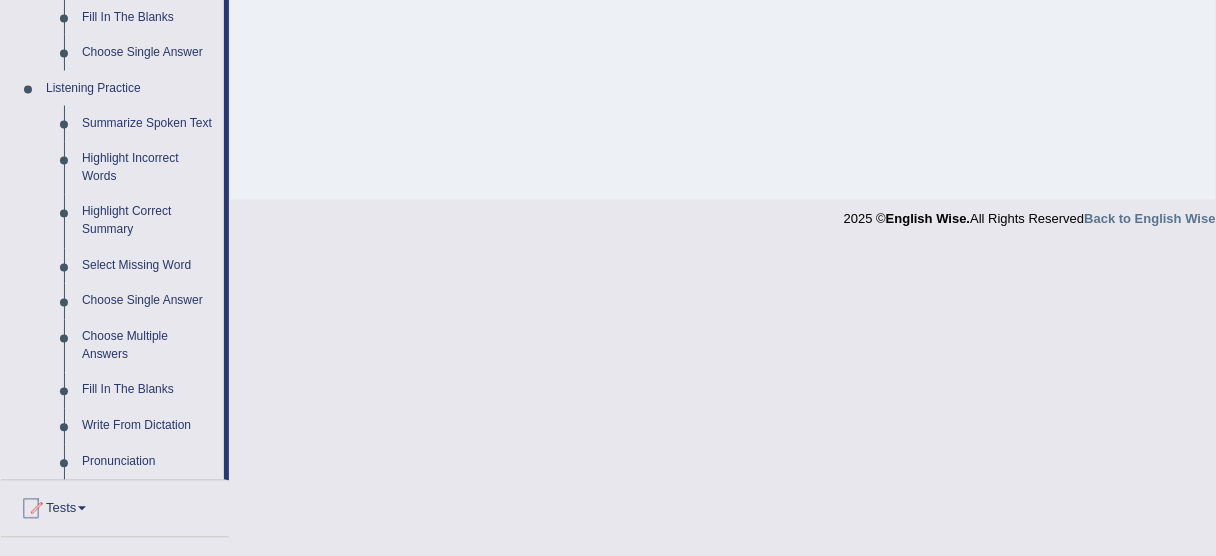click on "Toggle navigation
Home
Practice Questions   Speaking Practice Read Aloud
Repeat Sentence
Describe Image
Re-tell Lecture
Answer Short Question
Summarize Group Discussion
Respond To A Situation
Writing Practice  Summarize Written Text
Write Essay
Reading Practice  Reading & Writing: Fill In The Blanks
Choose Multiple Answers
Re-order Paragraphs
Fill In The Blanks
Choose Single Answer
Listening Practice  Summarize Spoken Text
Highlight Incorrect Words
Highlight Correct Summary
Select Missing Word
Choose Single Answer
Choose Multiple Answers
Fill In The Blanks
Write From Dictation
Pronunciation
Tests
Take Mock Test" at bounding box center [608, -522] 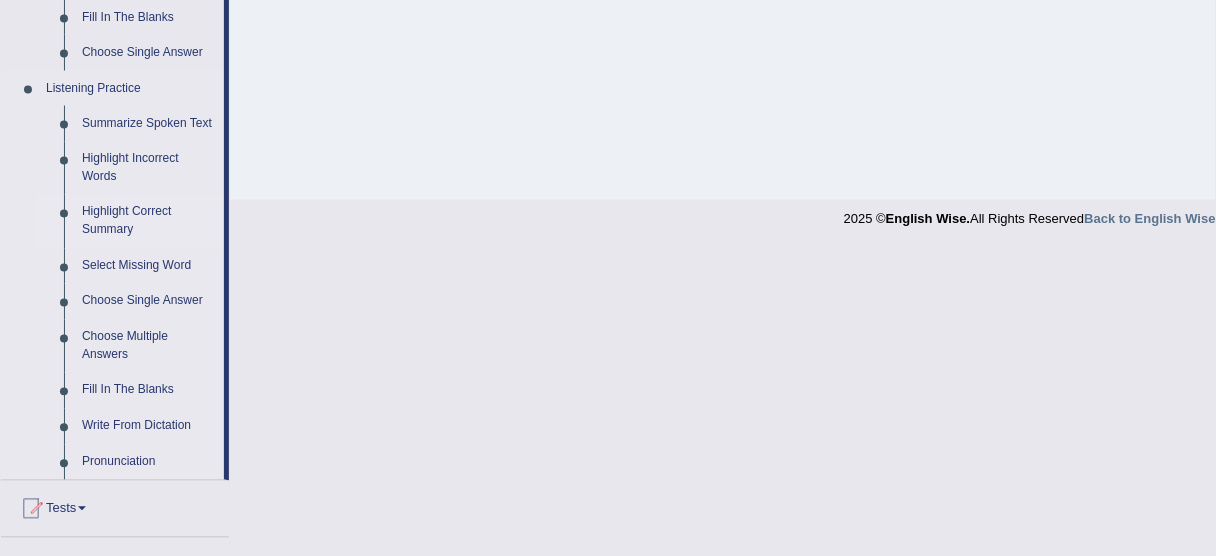 scroll, scrollTop: 1040, scrollLeft: 0, axis: vertical 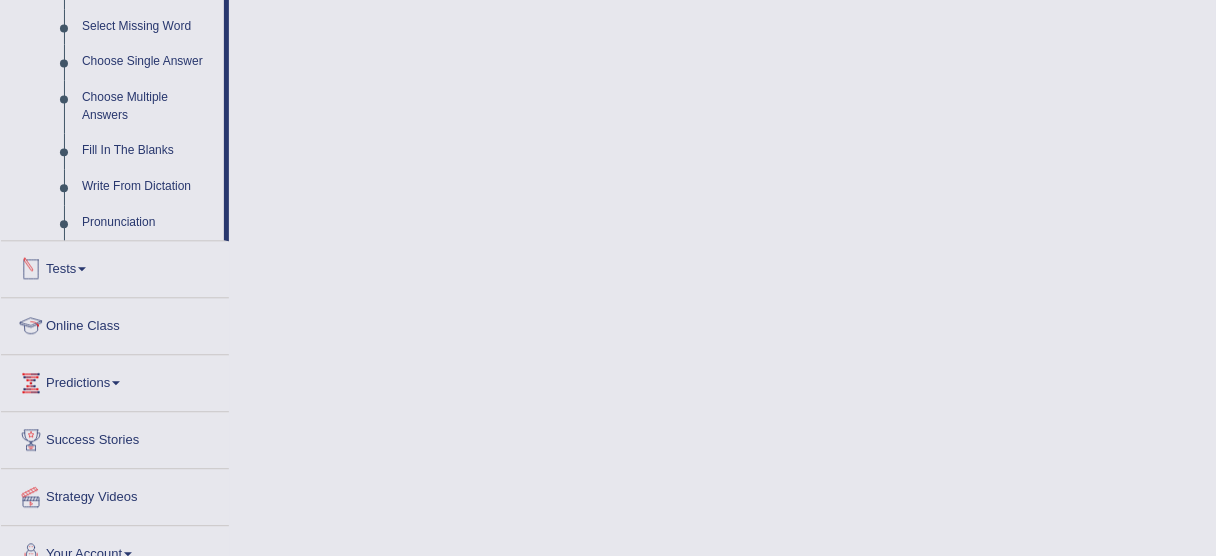 click at bounding box center (82, 269) 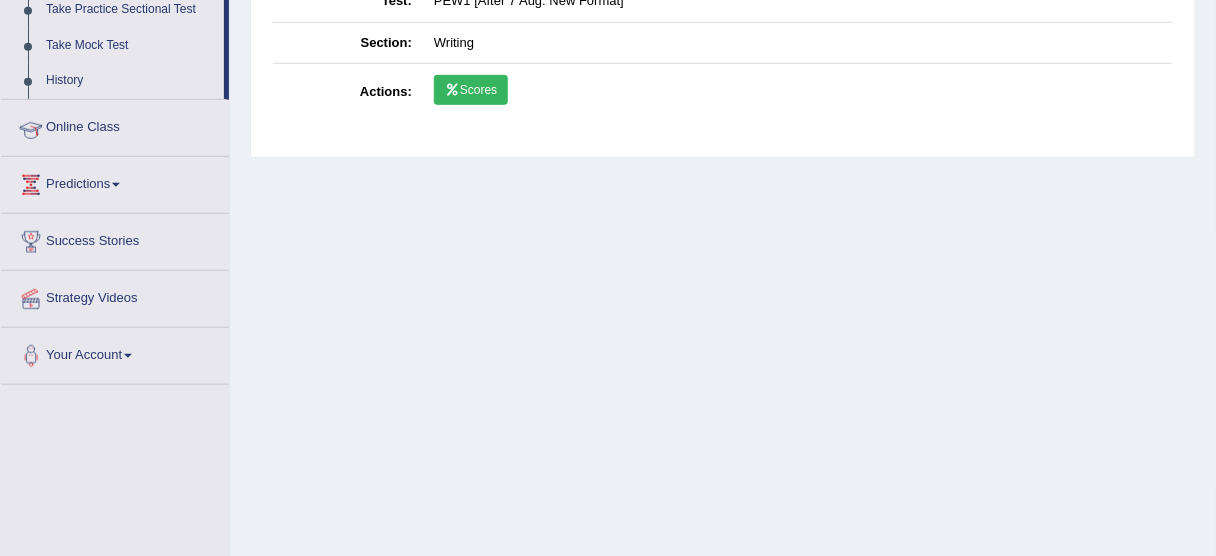 scroll, scrollTop: 174, scrollLeft: 0, axis: vertical 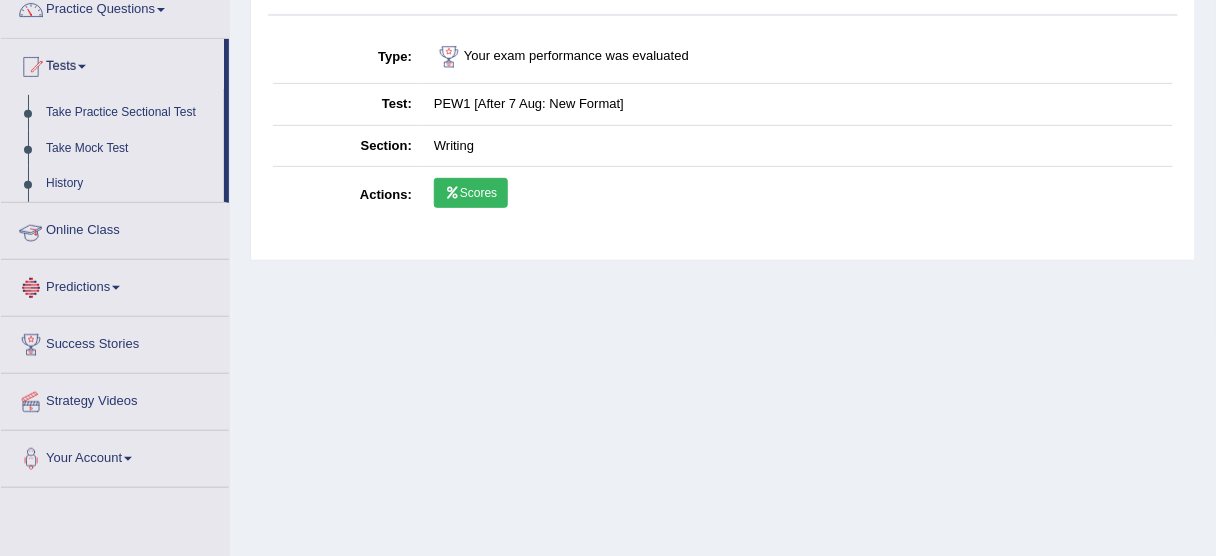 click on "Online Class" at bounding box center [115, 228] 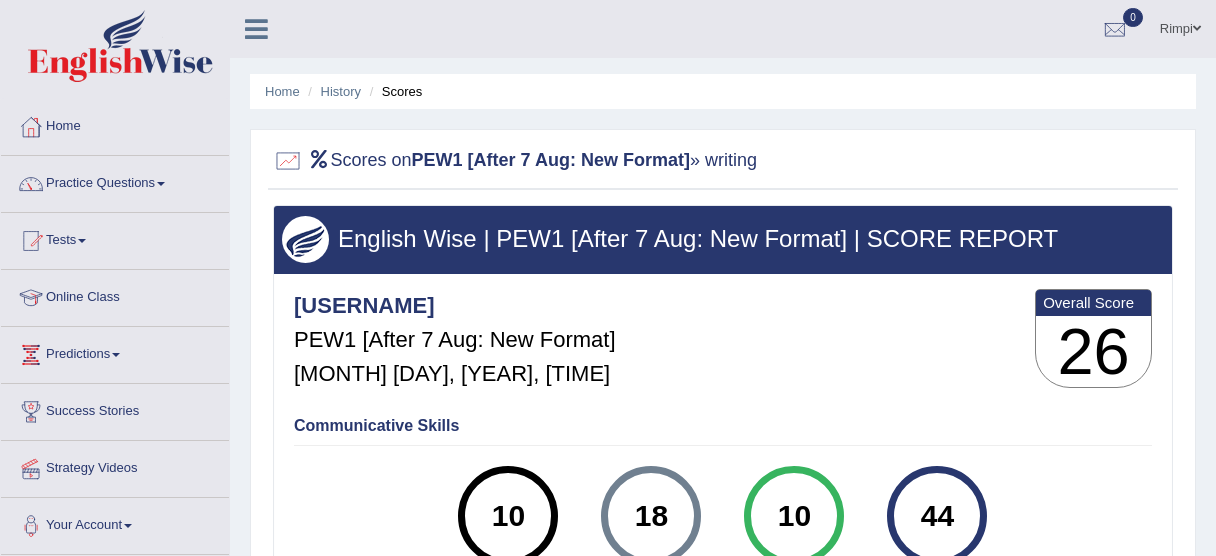 scroll, scrollTop: 240, scrollLeft: 0, axis: vertical 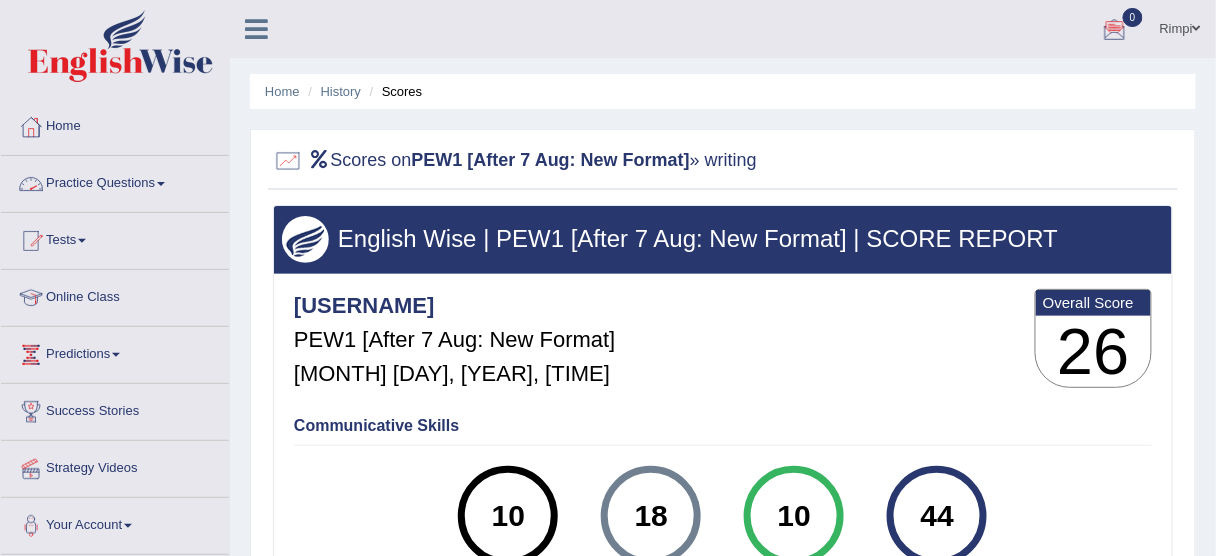 click on "Practice Questions" at bounding box center [115, 181] 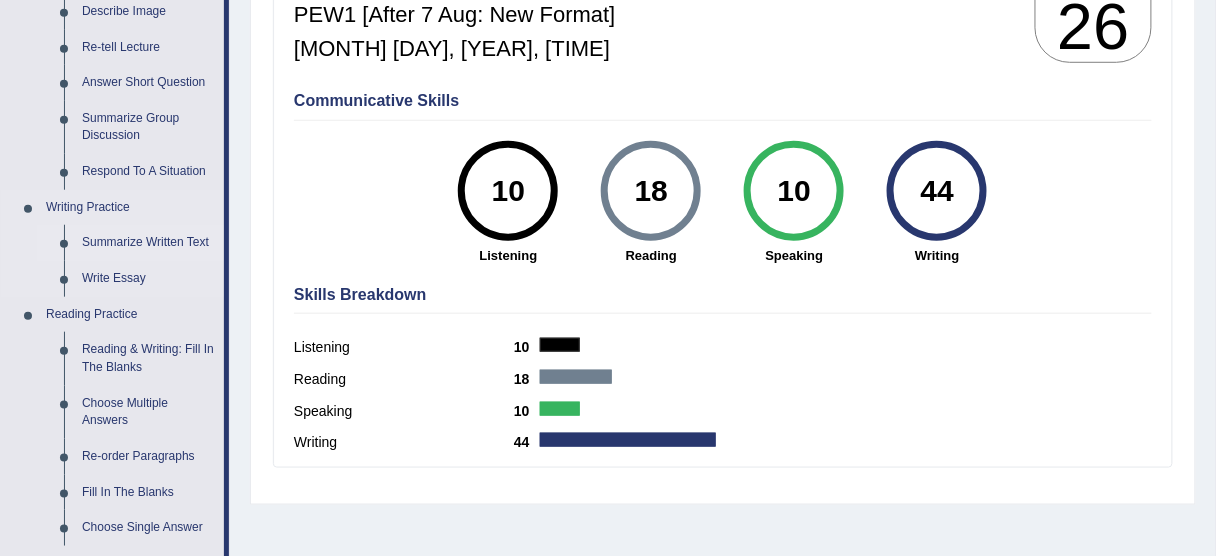 scroll, scrollTop: 480, scrollLeft: 0, axis: vertical 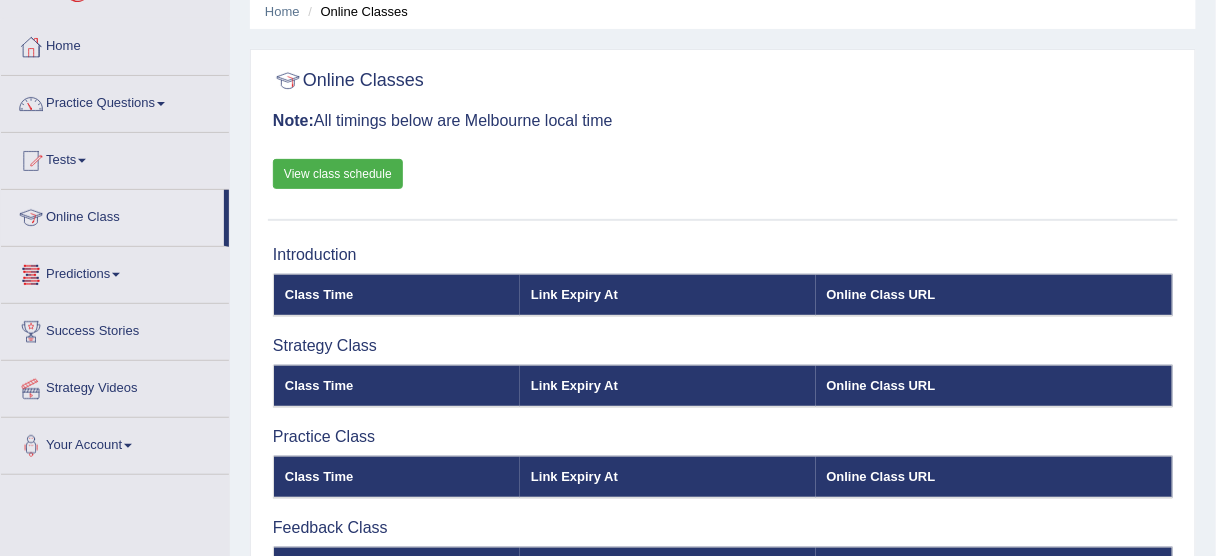 click on "Predictions" at bounding box center [115, 272] 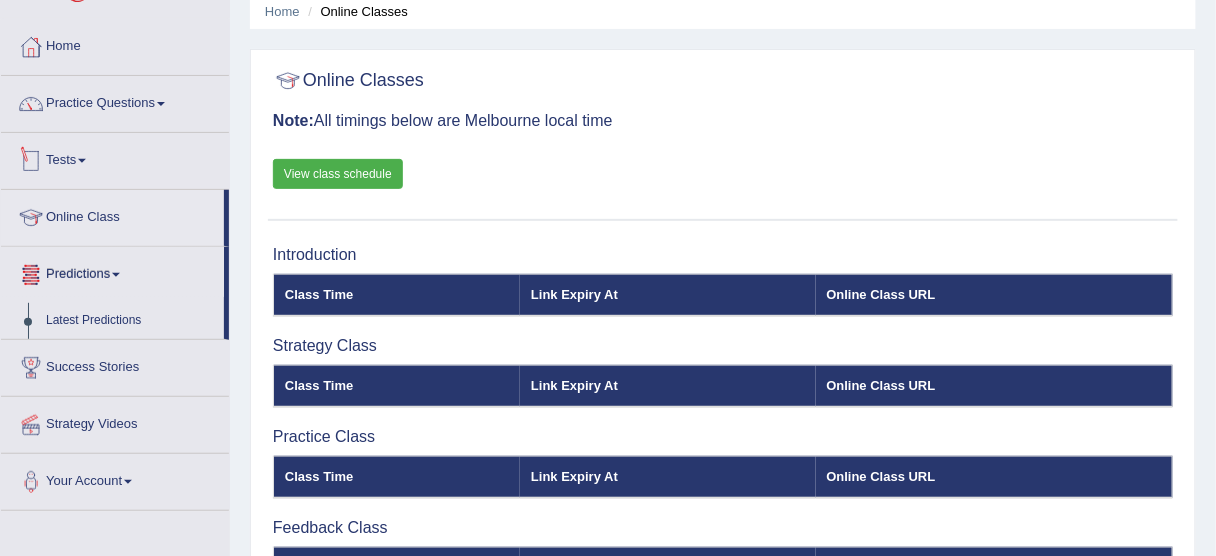 click on "Tests" at bounding box center [115, 158] 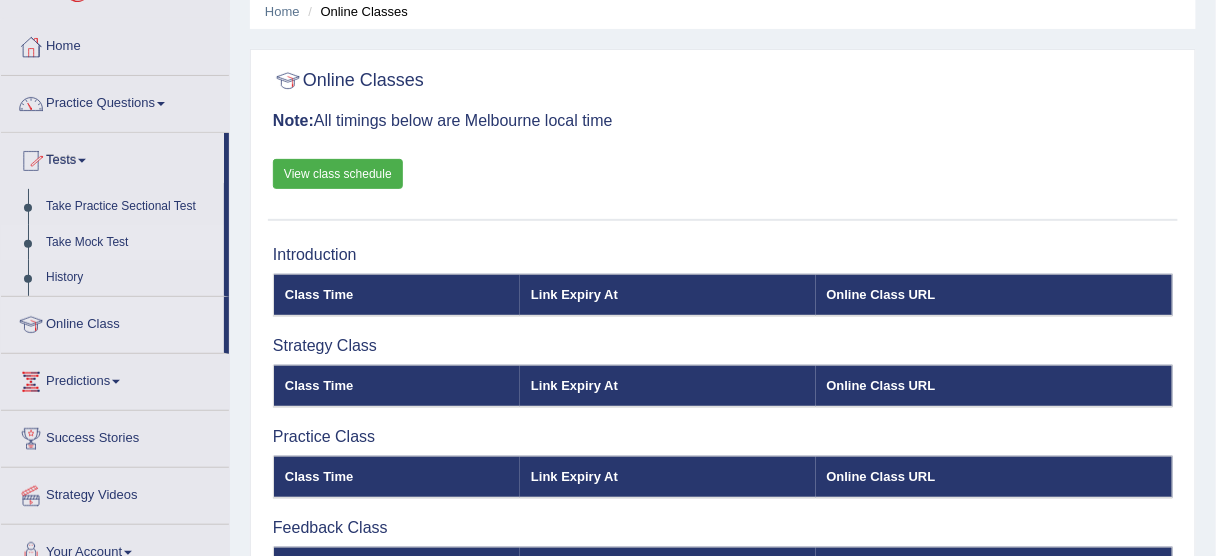 click on "Take Mock Test" at bounding box center [130, 243] 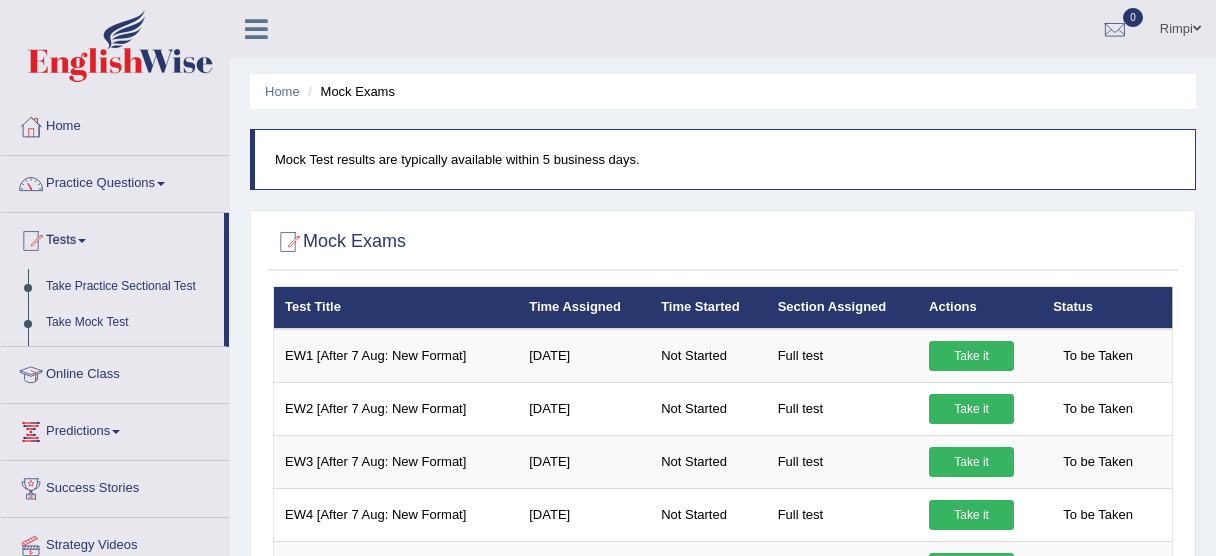 scroll, scrollTop: 0, scrollLeft: 0, axis: both 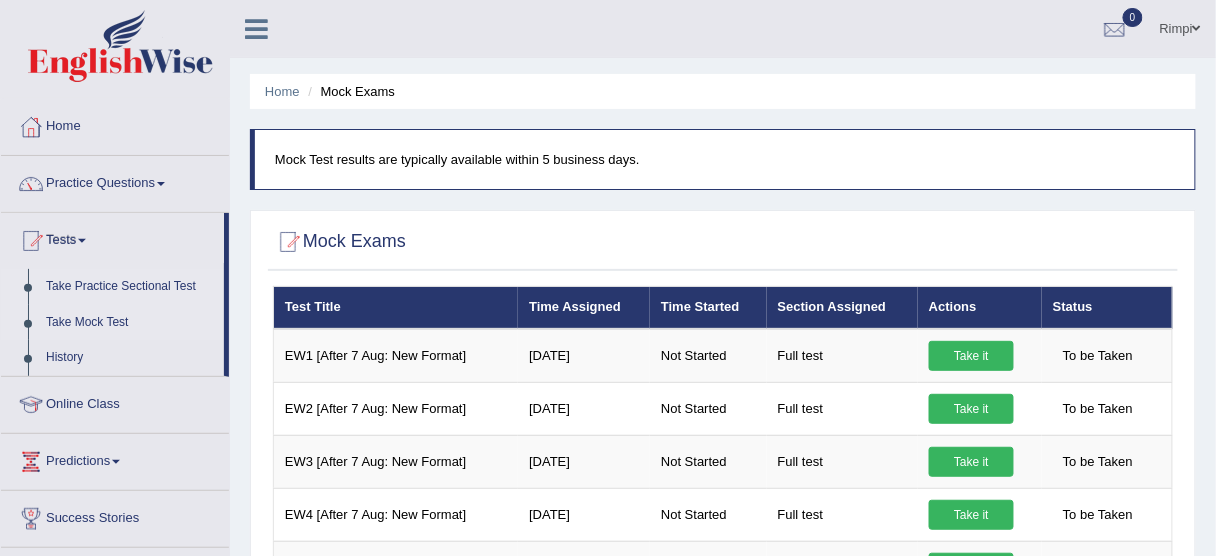 click on "Take Practice Sectional Test" at bounding box center (130, 287) 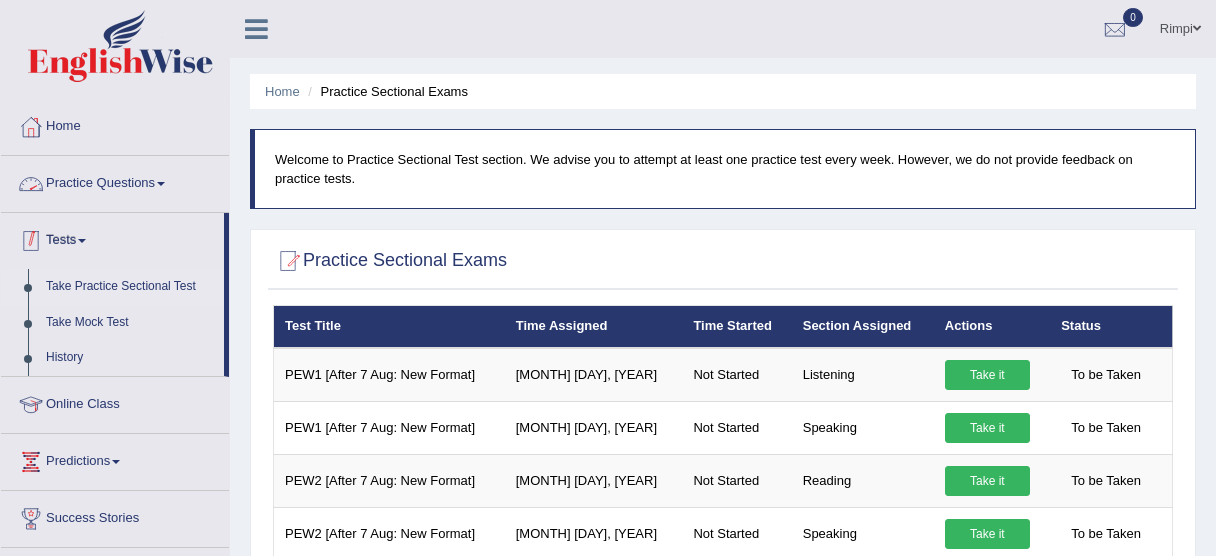 scroll, scrollTop: 0, scrollLeft: 0, axis: both 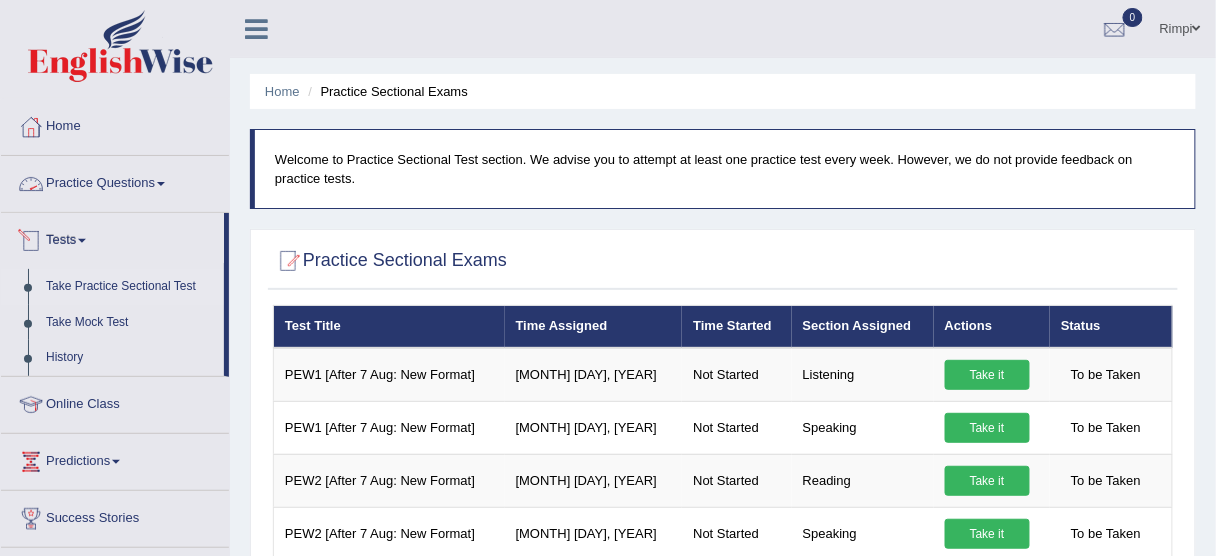 click on "Take Practice Sectional Test" at bounding box center (130, 287) 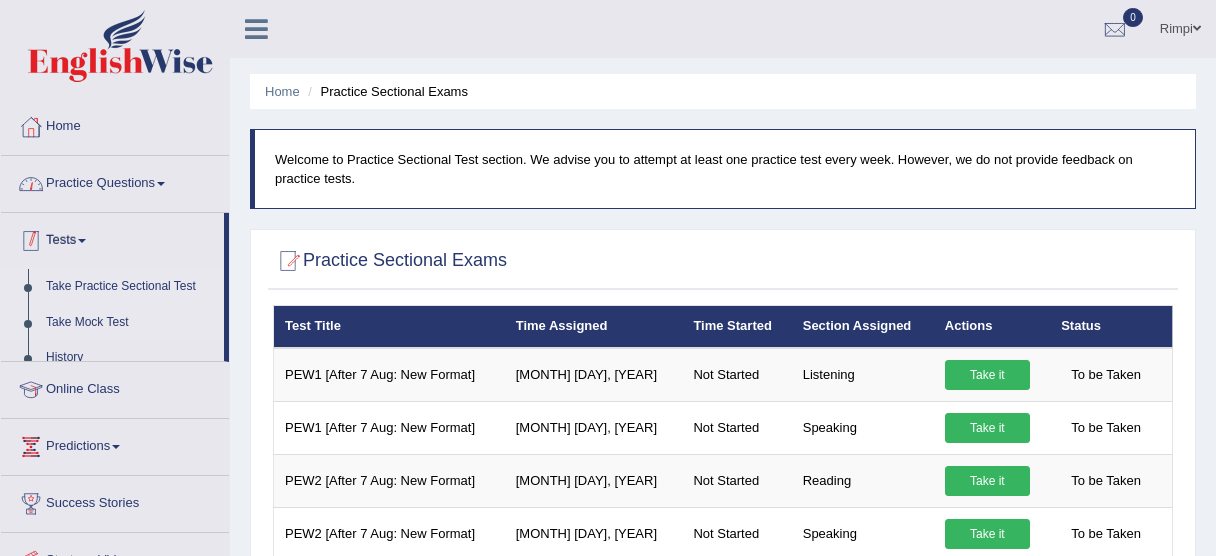 scroll, scrollTop: 0, scrollLeft: 0, axis: both 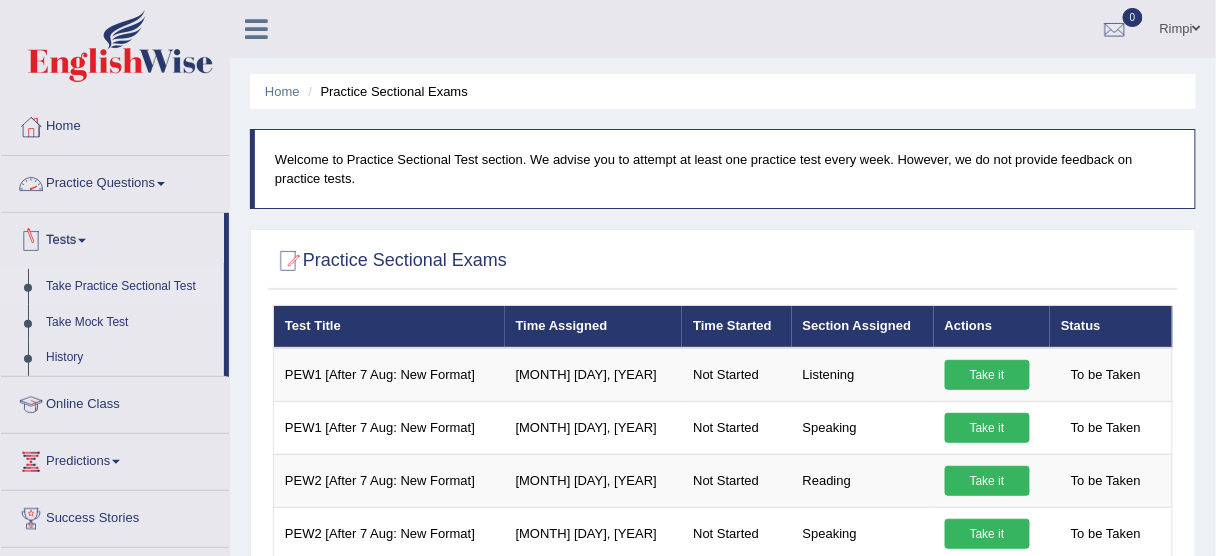 click on "Take Practice Sectional Test" at bounding box center [130, 287] 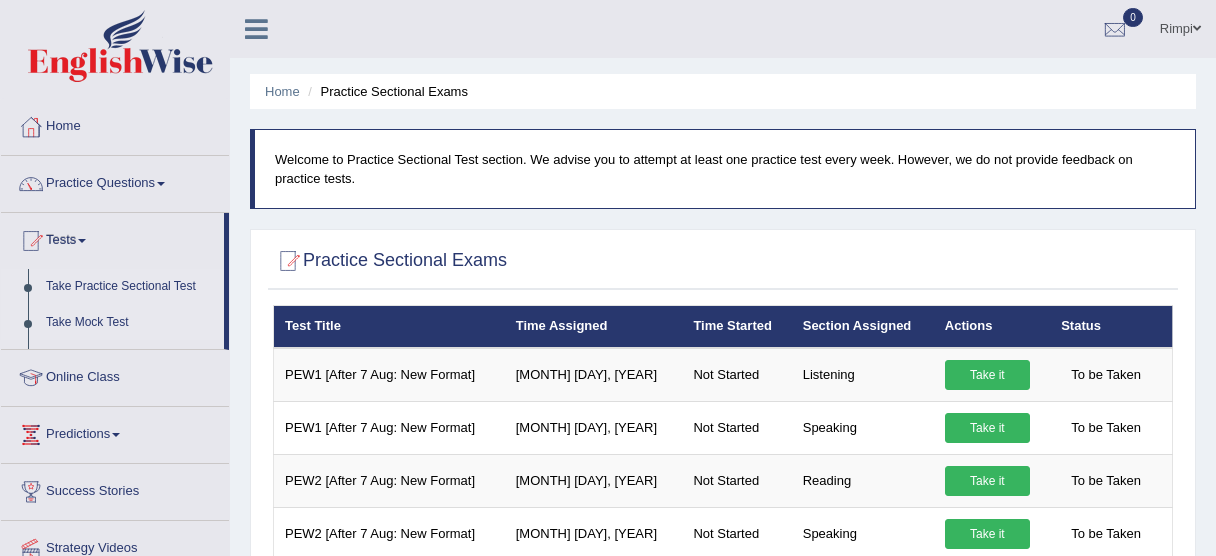 scroll, scrollTop: 0, scrollLeft: 0, axis: both 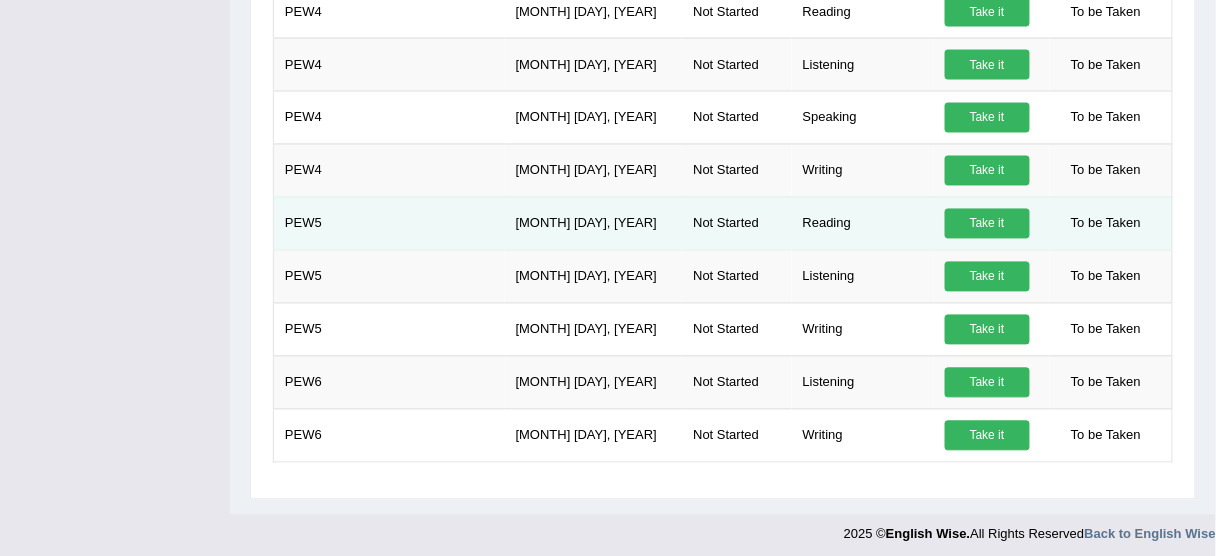 click on "Take it" at bounding box center [987, 224] 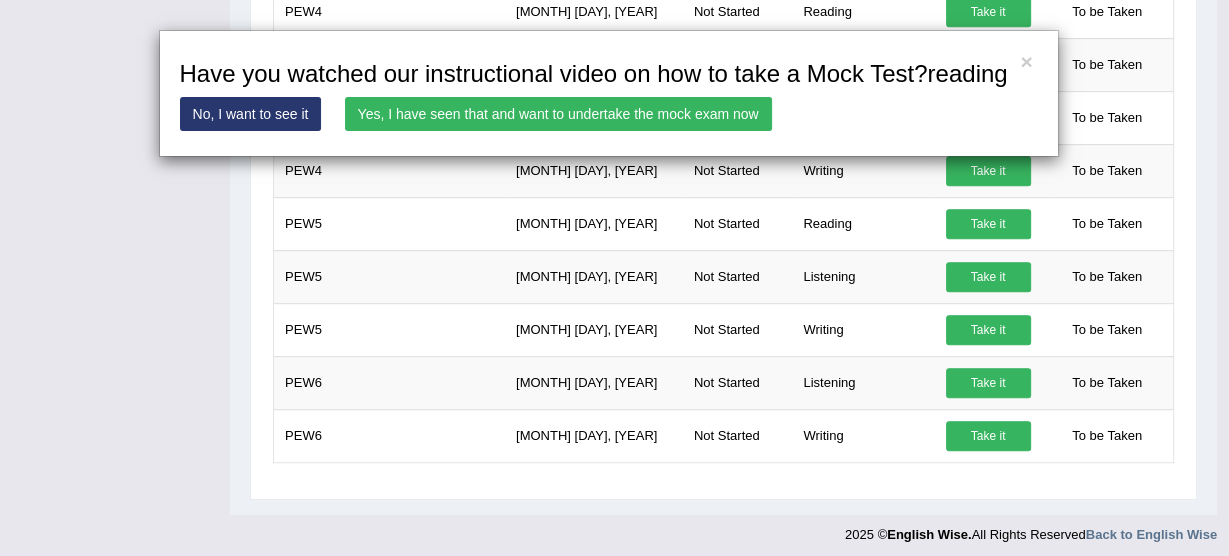 click on "Yes, I have seen that and want to undertake the mock exam now" at bounding box center (558, 114) 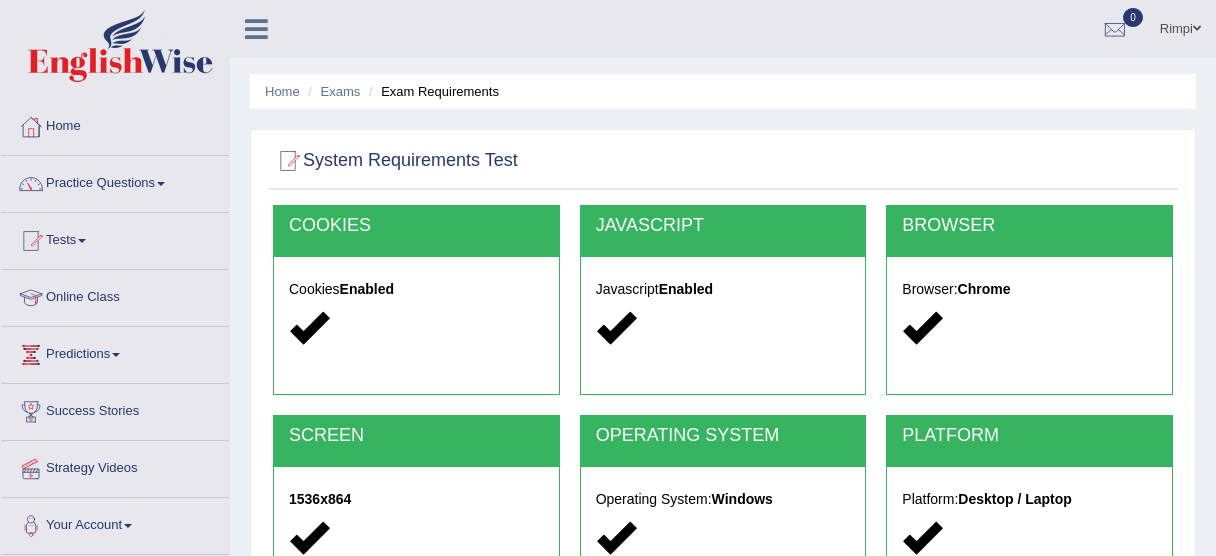 scroll, scrollTop: 0, scrollLeft: 0, axis: both 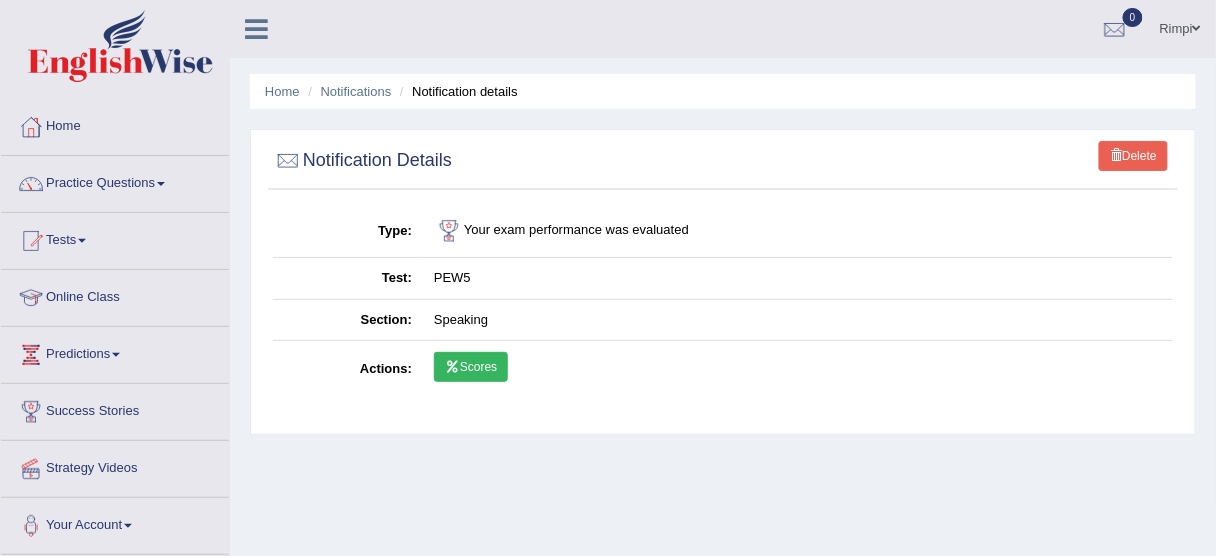 click on "Scores" at bounding box center (471, 367) 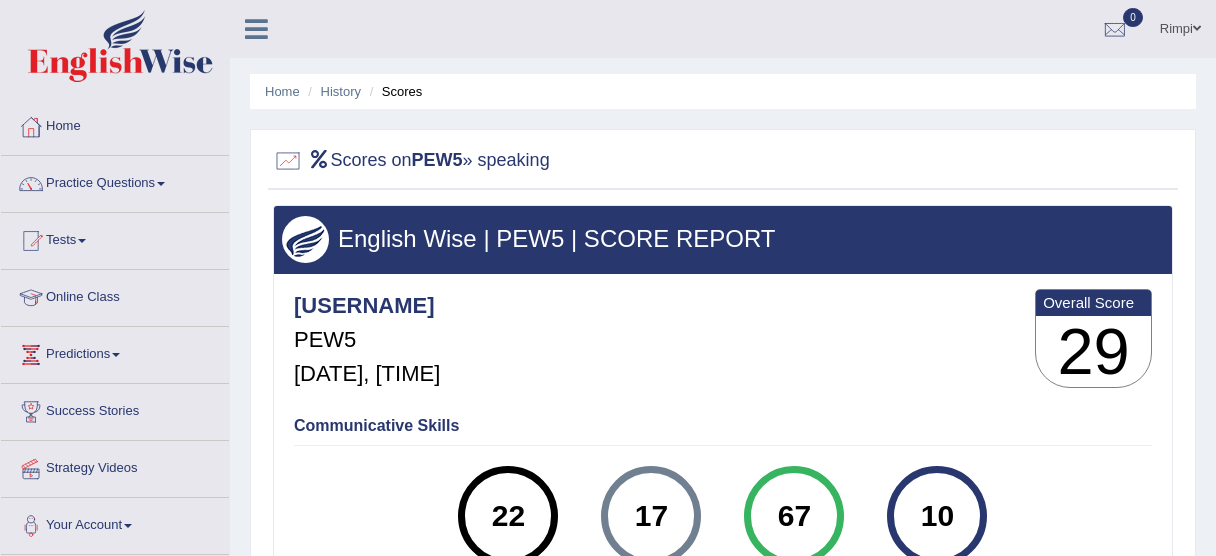 scroll, scrollTop: 240, scrollLeft: 0, axis: vertical 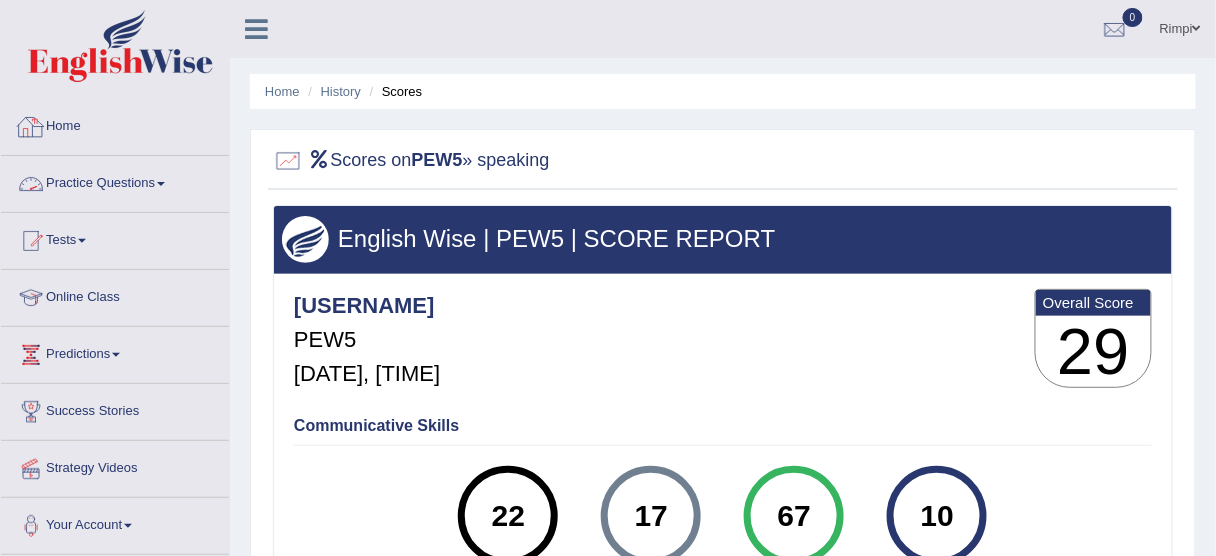 click on "Home" at bounding box center [115, 124] 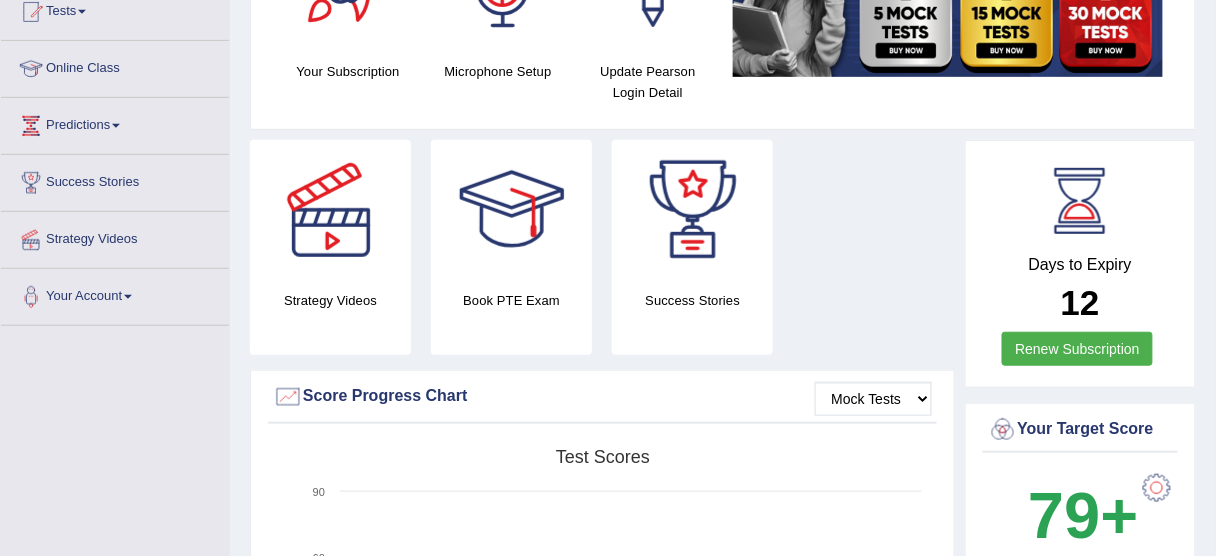 scroll, scrollTop: 320, scrollLeft: 0, axis: vertical 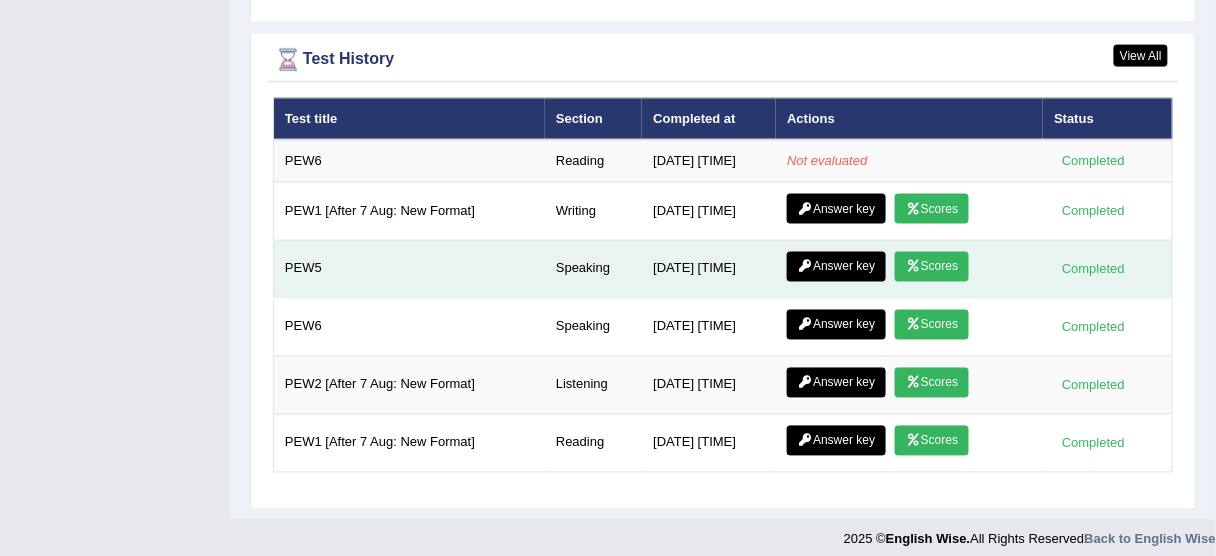 click on "Scores" at bounding box center [932, 267] 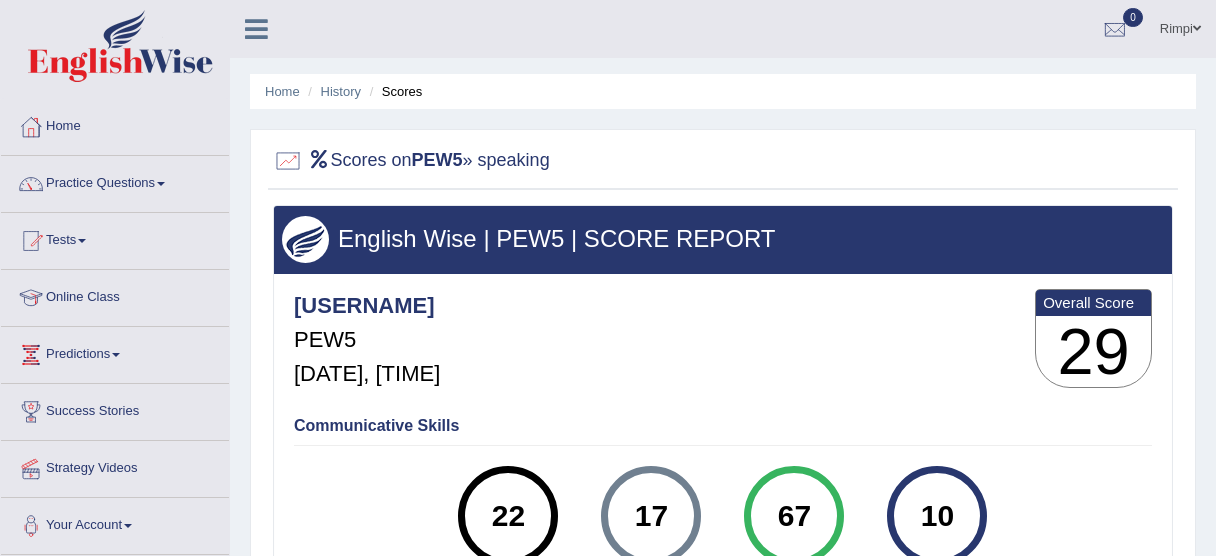 scroll, scrollTop: 320, scrollLeft: 0, axis: vertical 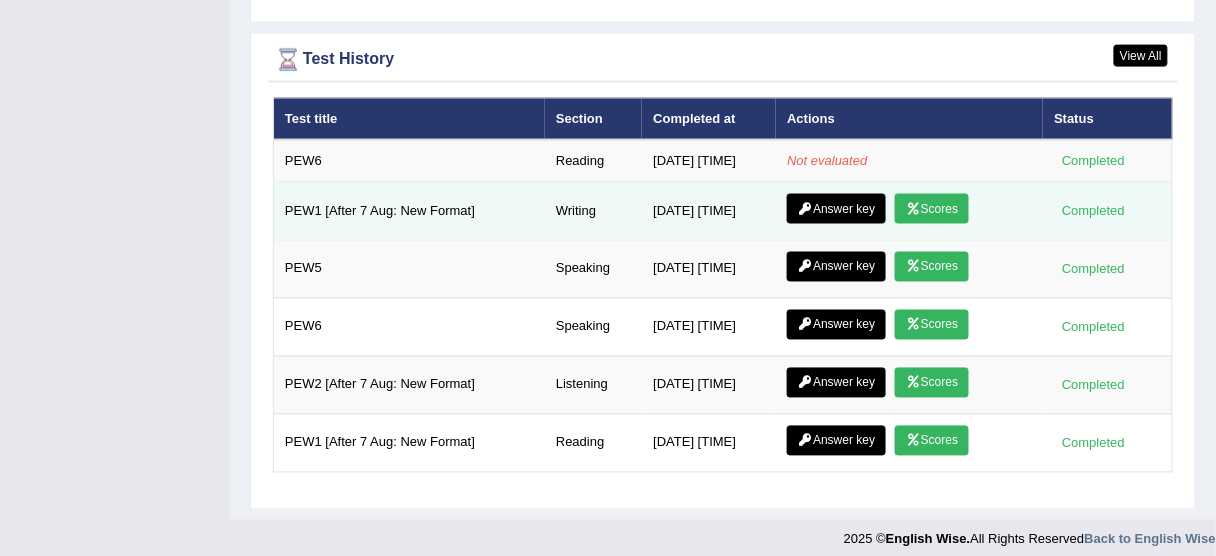 click on "Answer key" at bounding box center [836, 209] 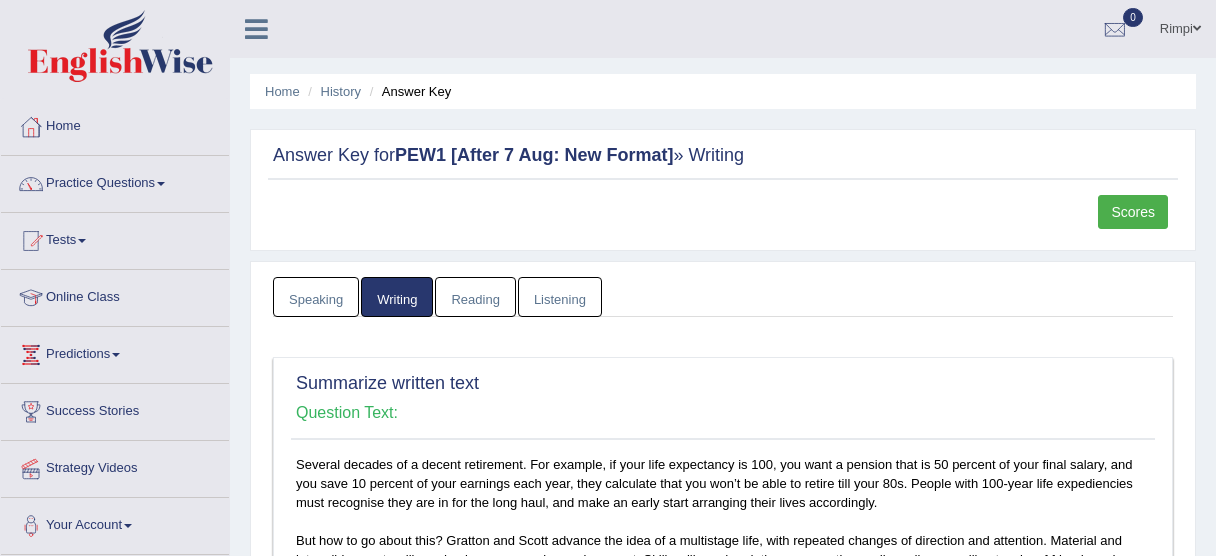 scroll, scrollTop: 400, scrollLeft: 0, axis: vertical 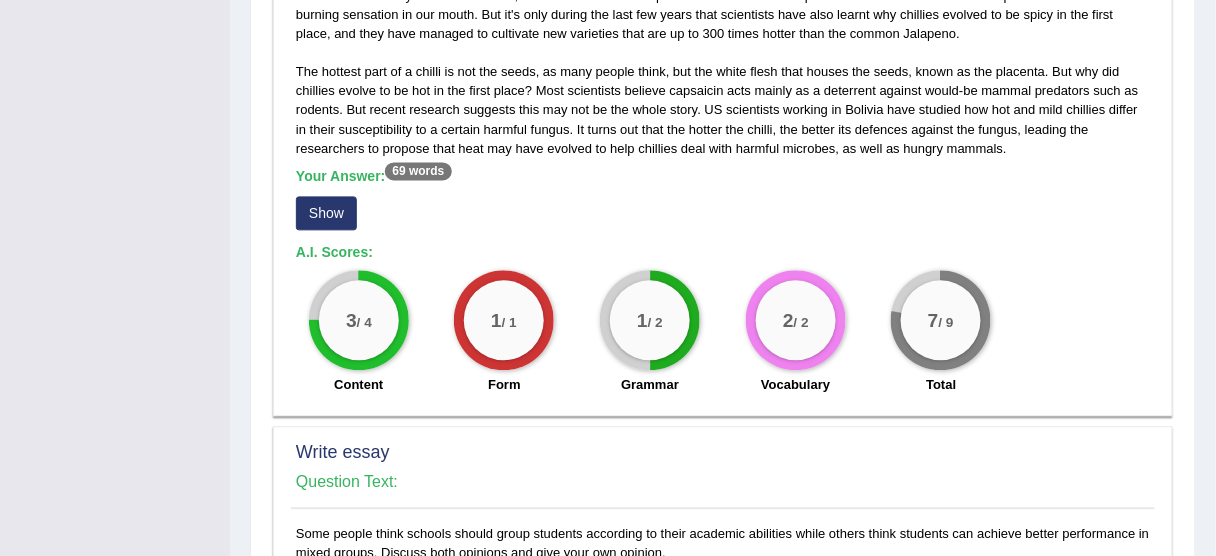 click on "Show" at bounding box center [326, 213] 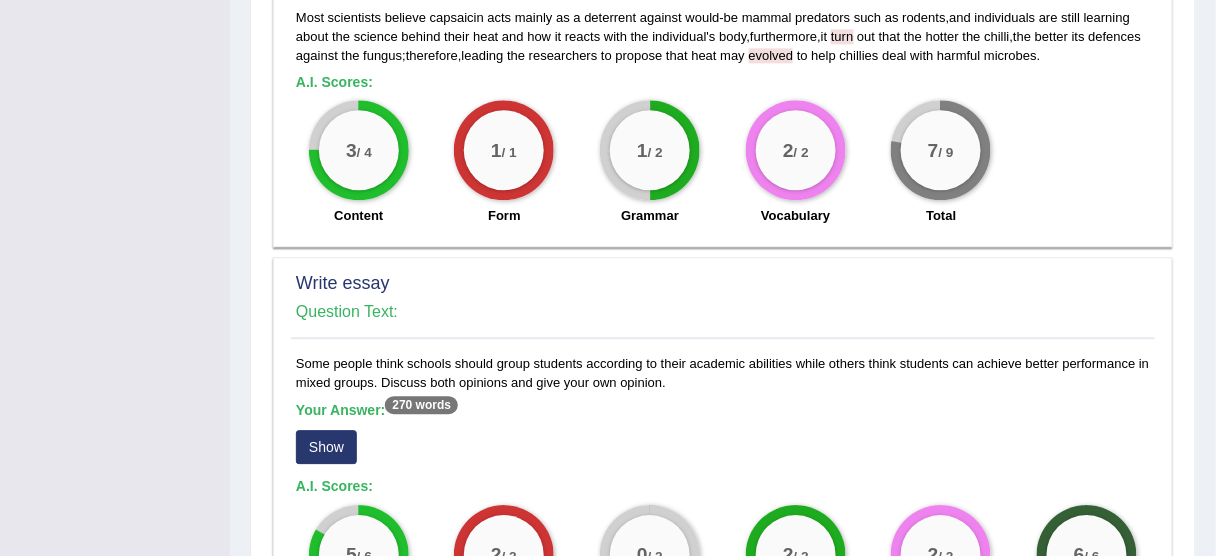 scroll, scrollTop: 1148, scrollLeft: 0, axis: vertical 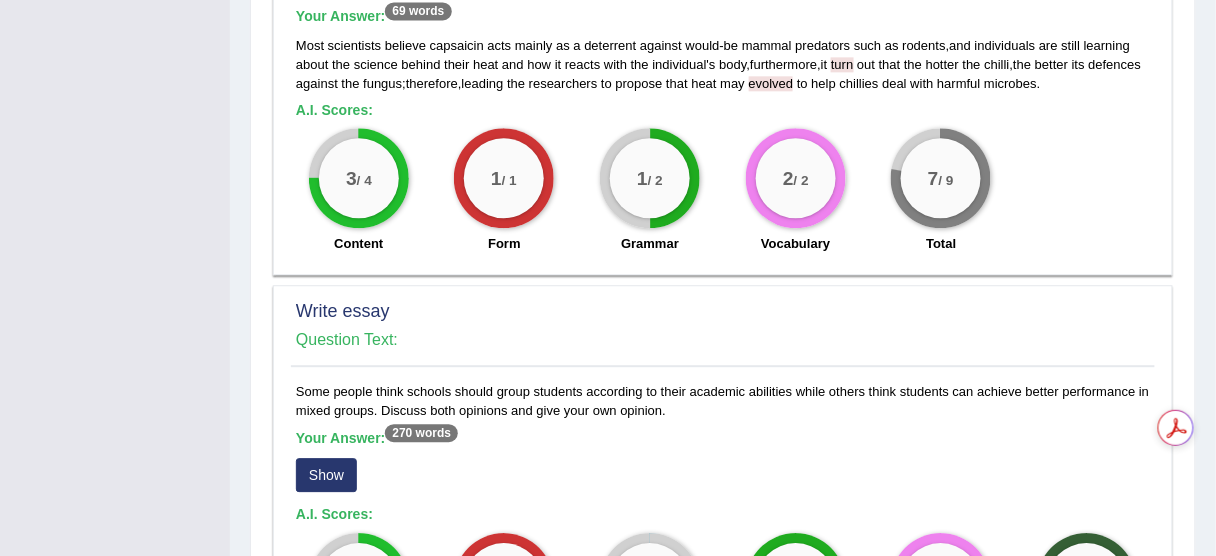 click on "Your Answer:  270 words" at bounding box center (377, 438) 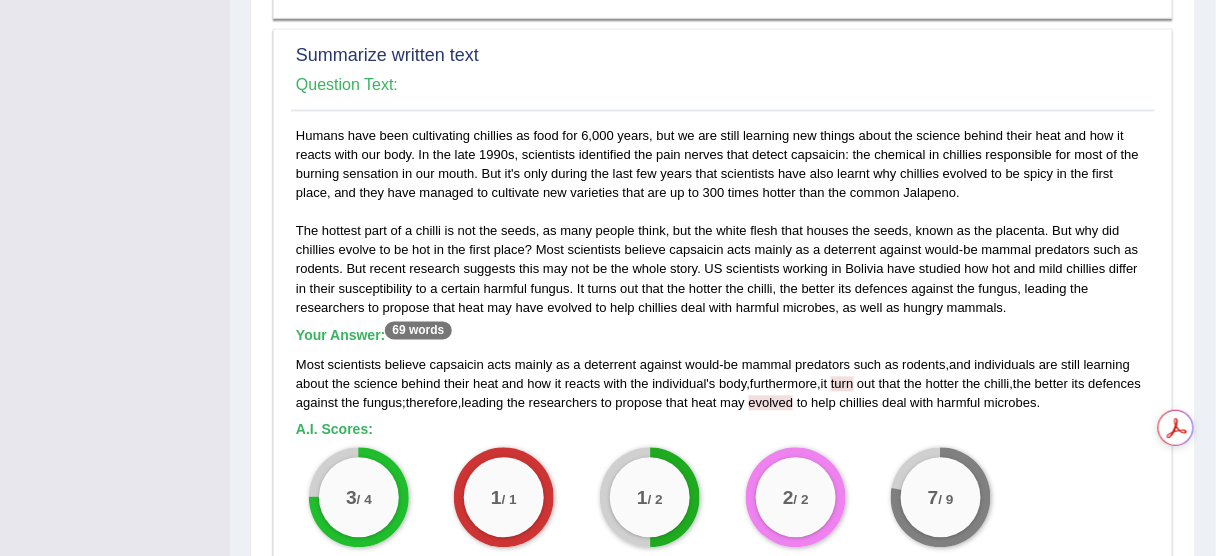 scroll, scrollTop: 988, scrollLeft: 0, axis: vertical 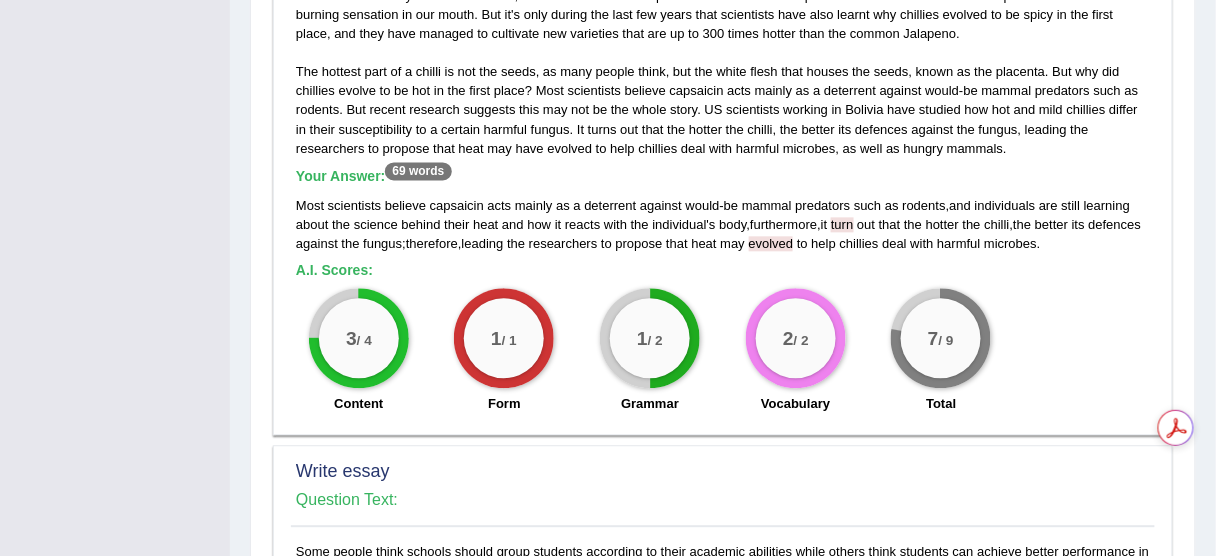 click on "turn" at bounding box center [842, 224] 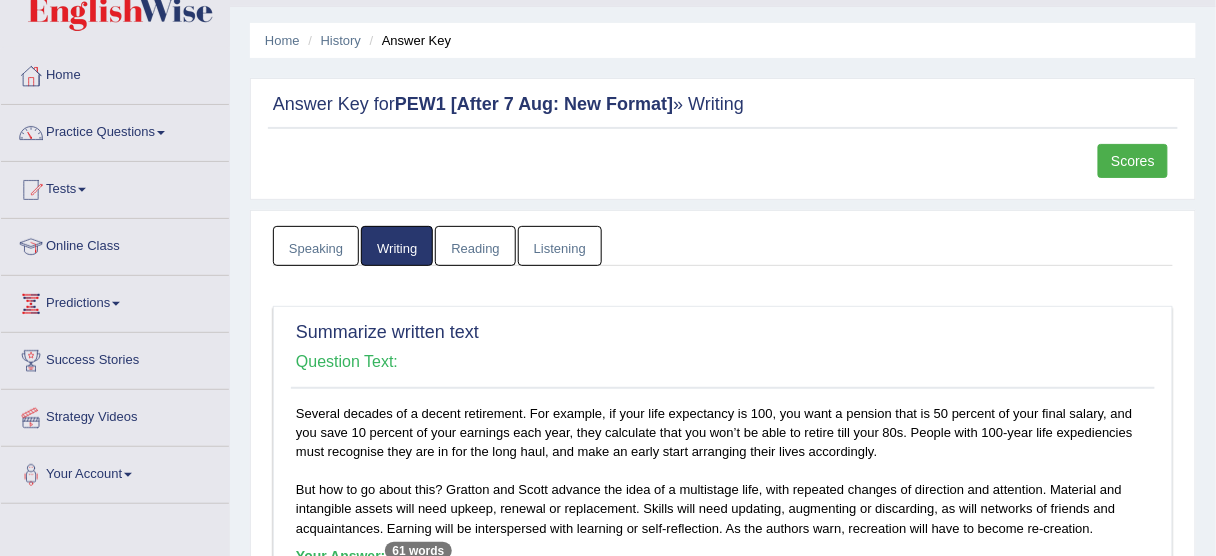 scroll, scrollTop: 0, scrollLeft: 0, axis: both 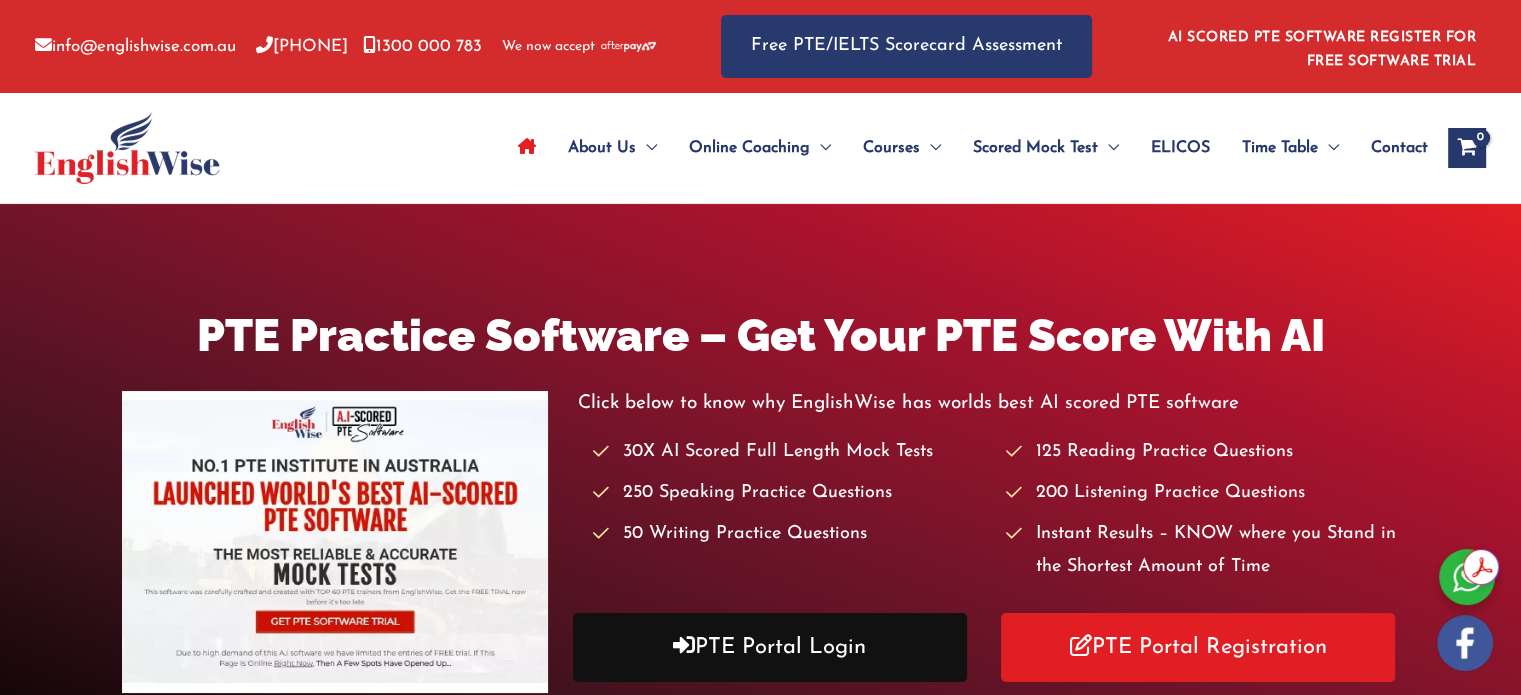 click on "PTE Portal Login" at bounding box center (770, 647) 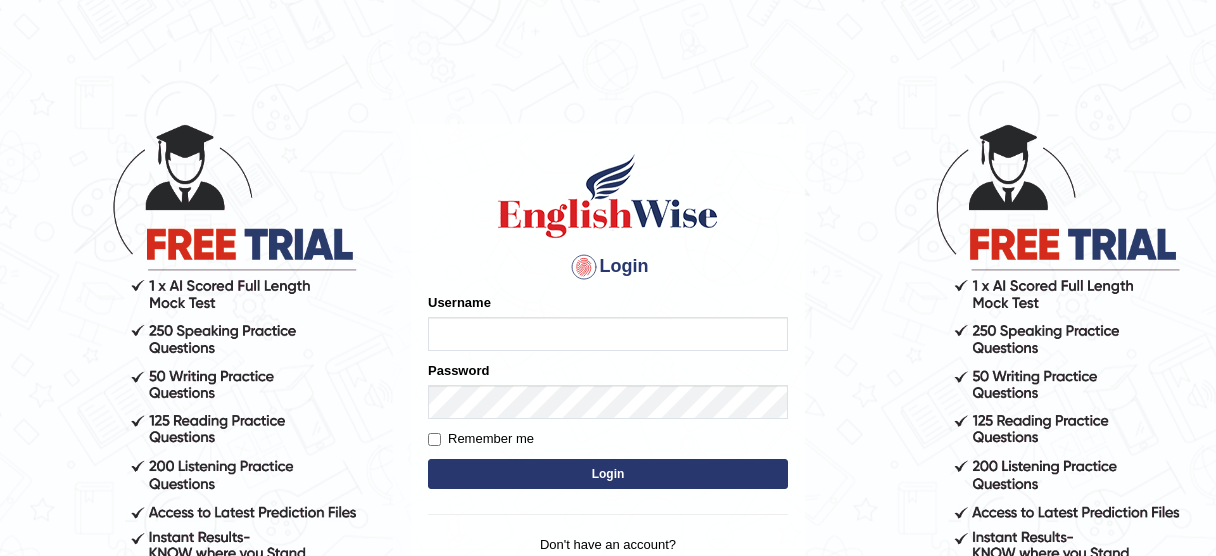 scroll, scrollTop: 0, scrollLeft: 0, axis: both 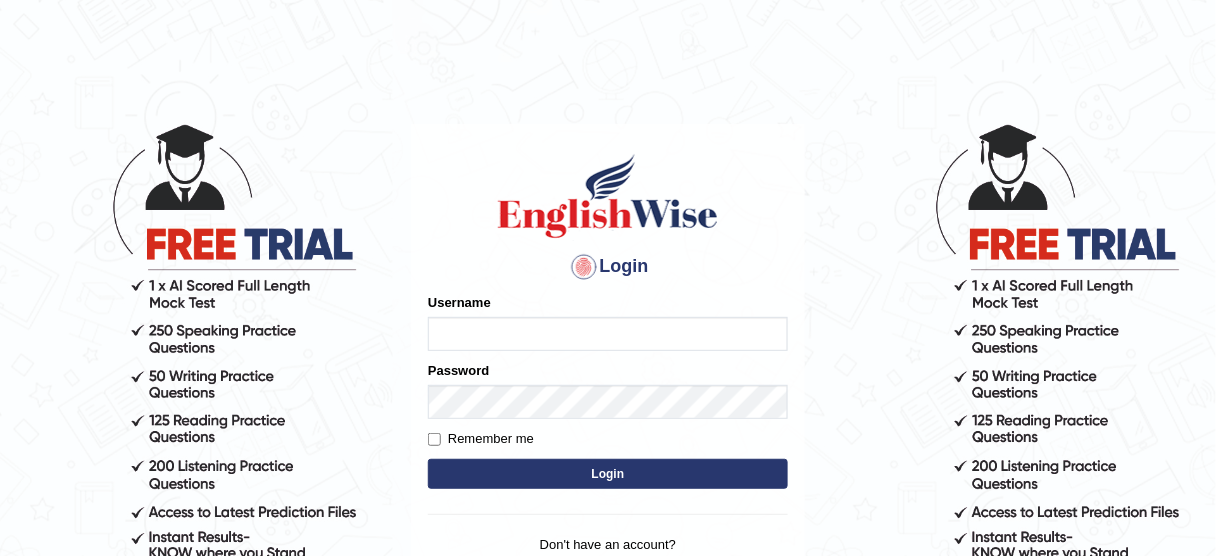 type on "[NAME]_2025" 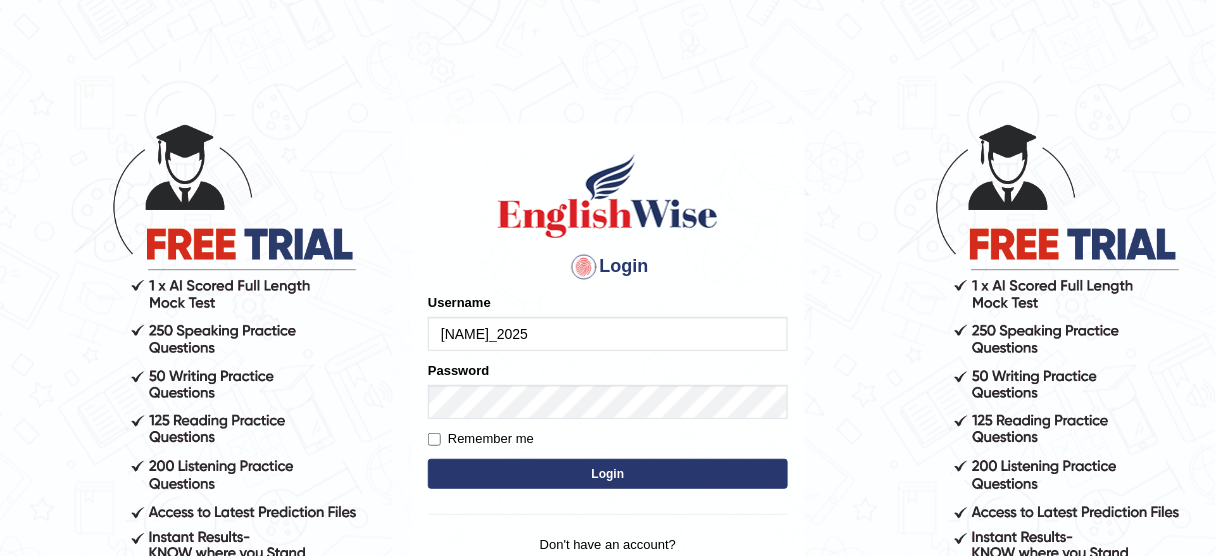click on "Login" at bounding box center (608, 474) 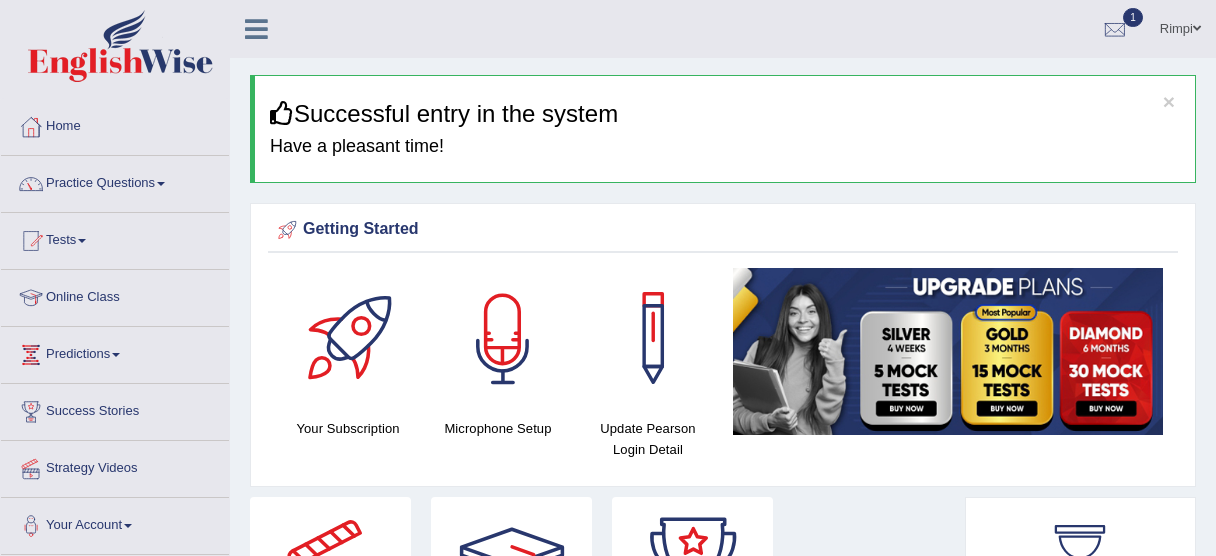 scroll, scrollTop: 0, scrollLeft: 0, axis: both 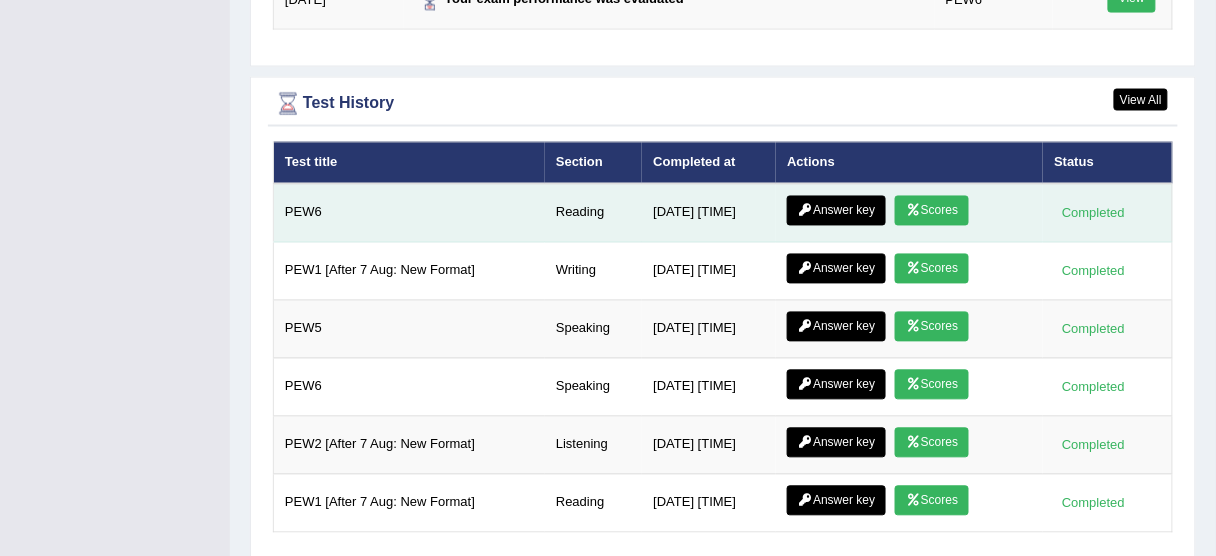 click on "Scores" at bounding box center (932, 211) 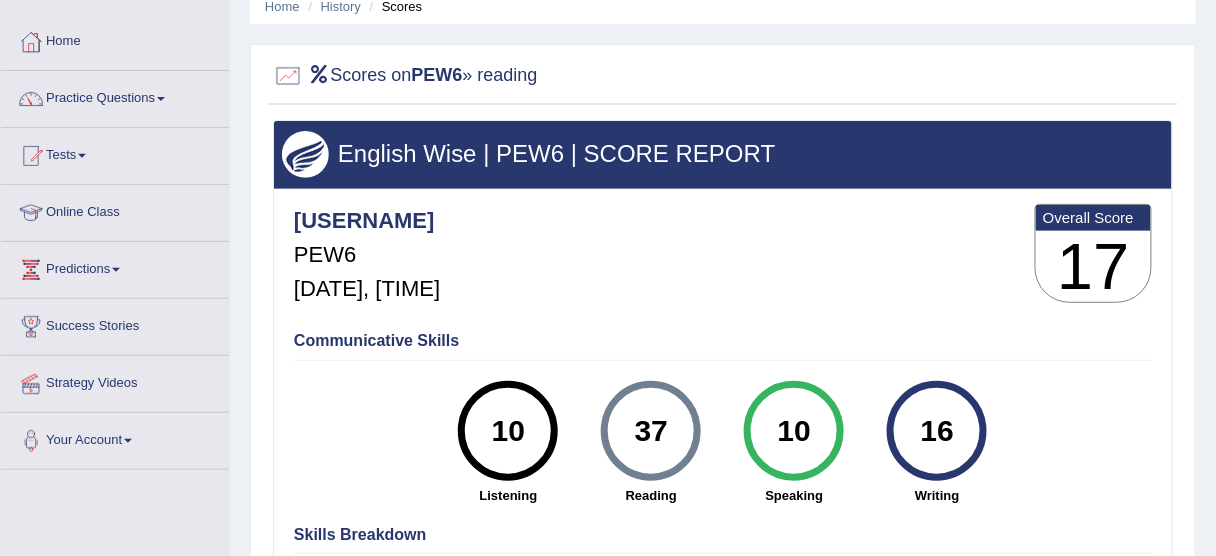 scroll, scrollTop: 0, scrollLeft: 0, axis: both 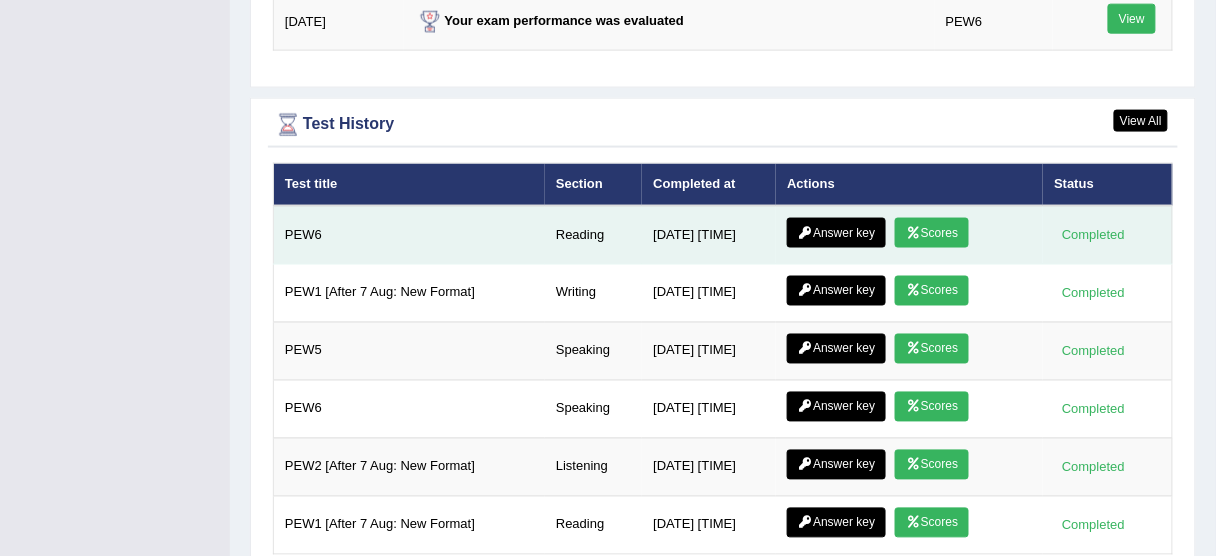 click on "Answer key" at bounding box center [836, 233] 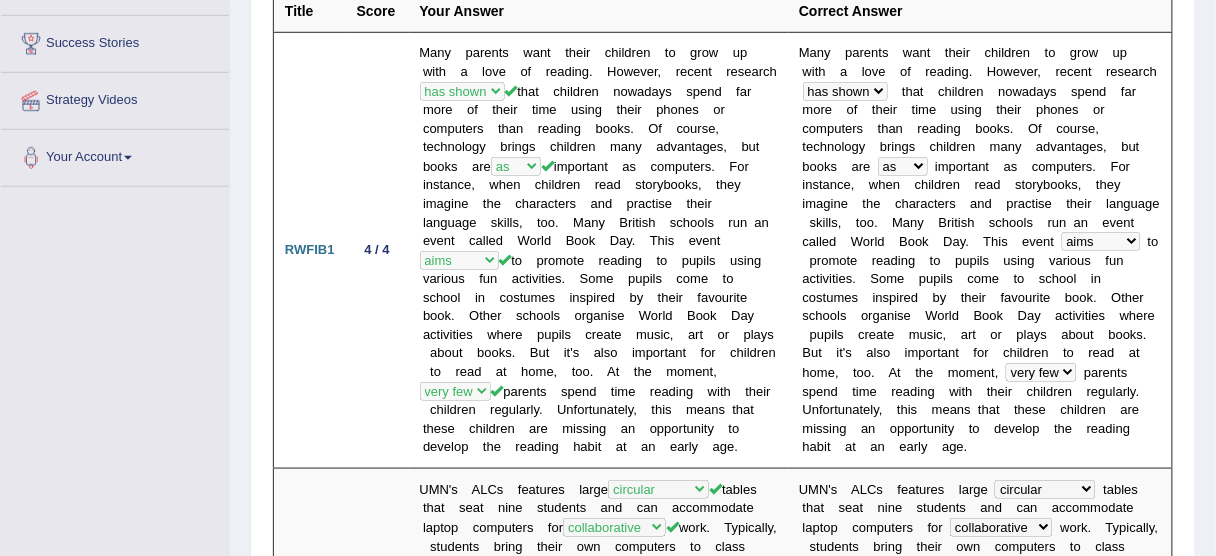 scroll, scrollTop: 368, scrollLeft: 0, axis: vertical 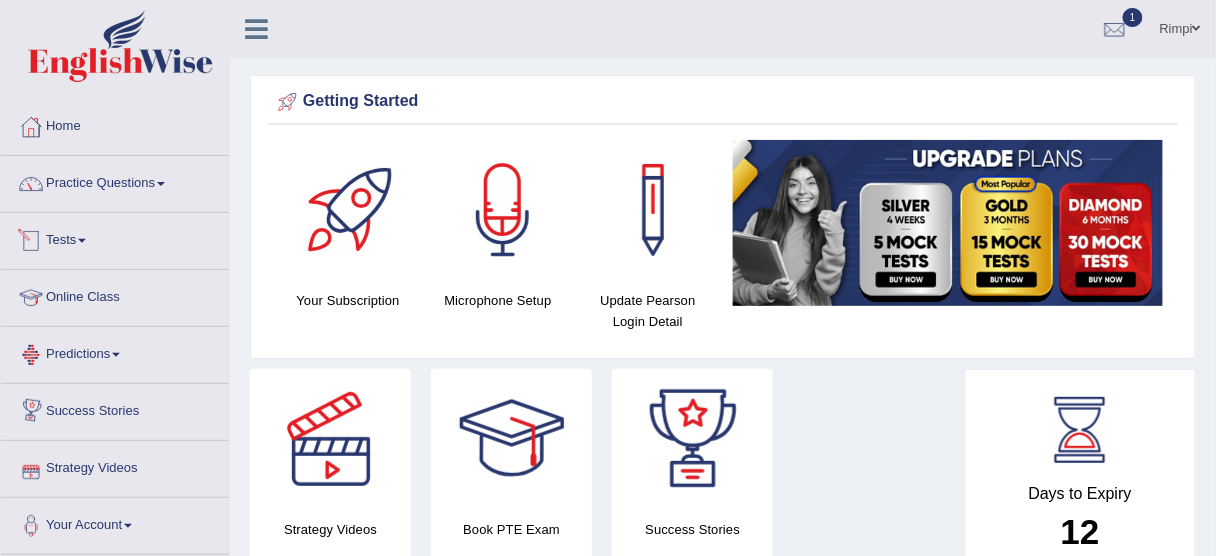 click on "Tests" at bounding box center (115, 238) 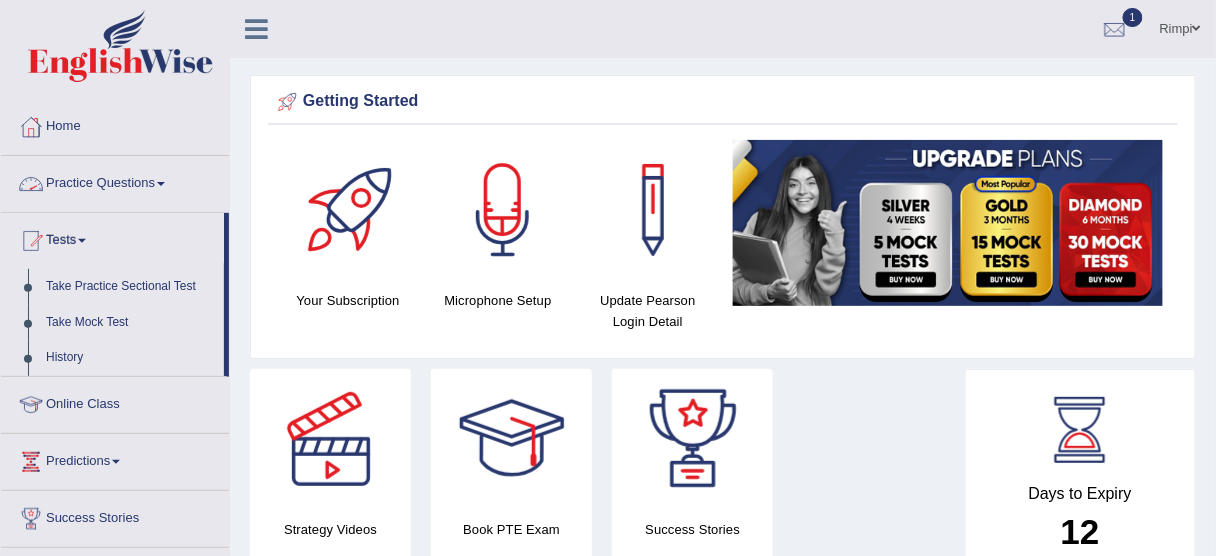 click on "Practice Questions" at bounding box center [115, 181] 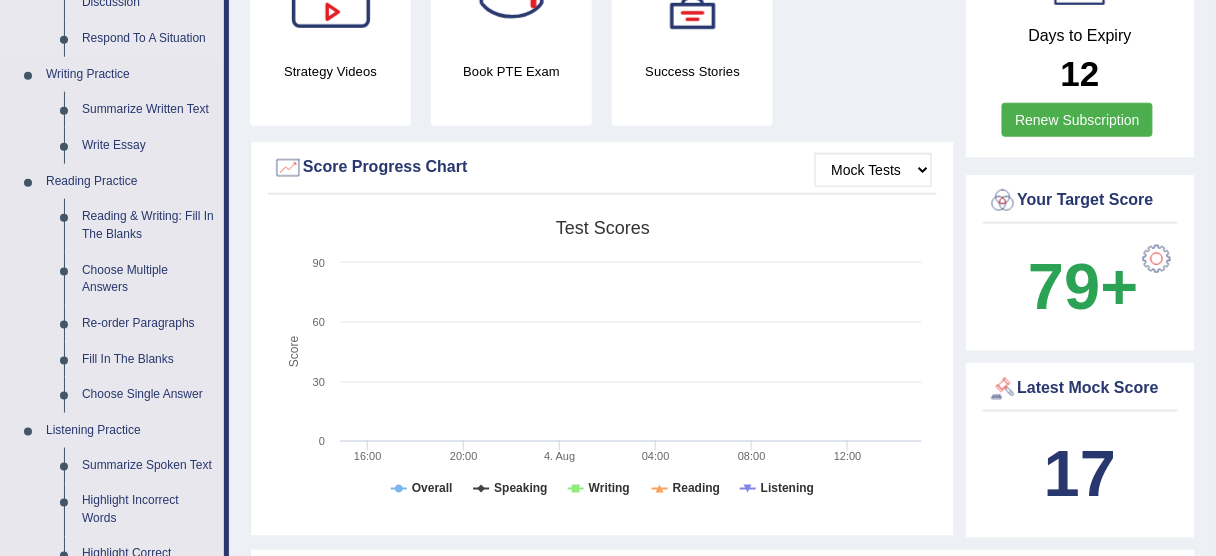 scroll, scrollTop: 480, scrollLeft: 0, axis: vertical 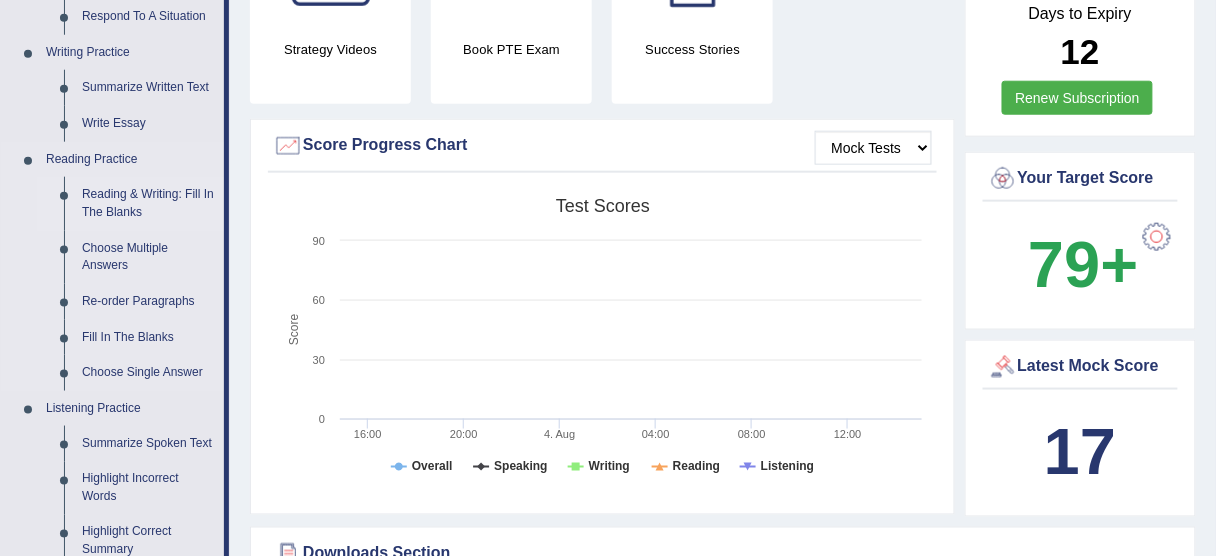 click on "Reading & Writing: Fill In The Blanks" at bounding box center [148, 203] 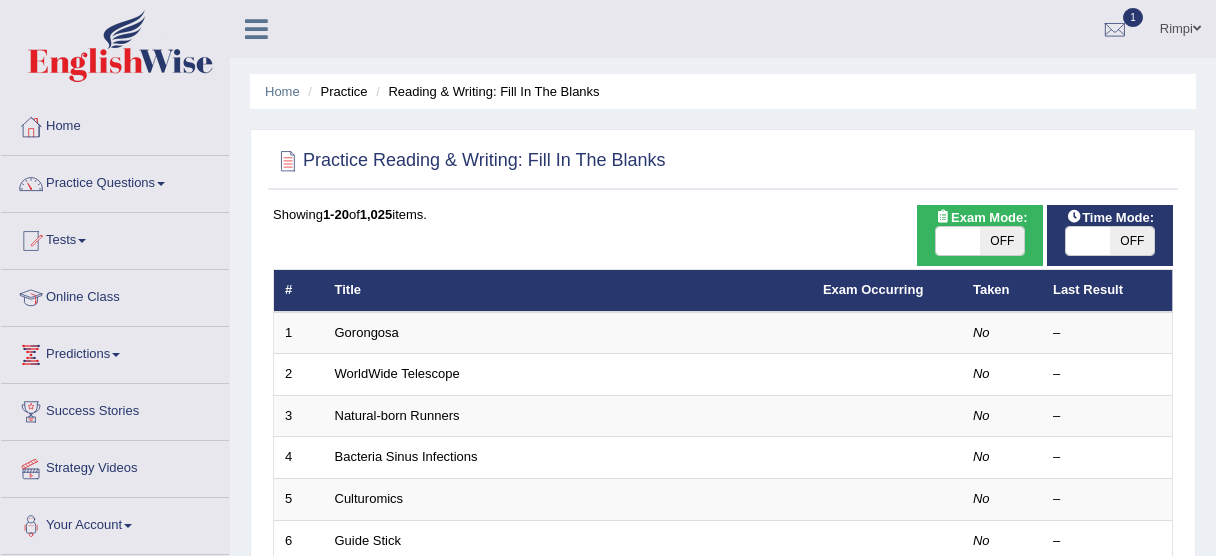 scroll, scrollTop: 0, scrollLeft: 0, axis: both 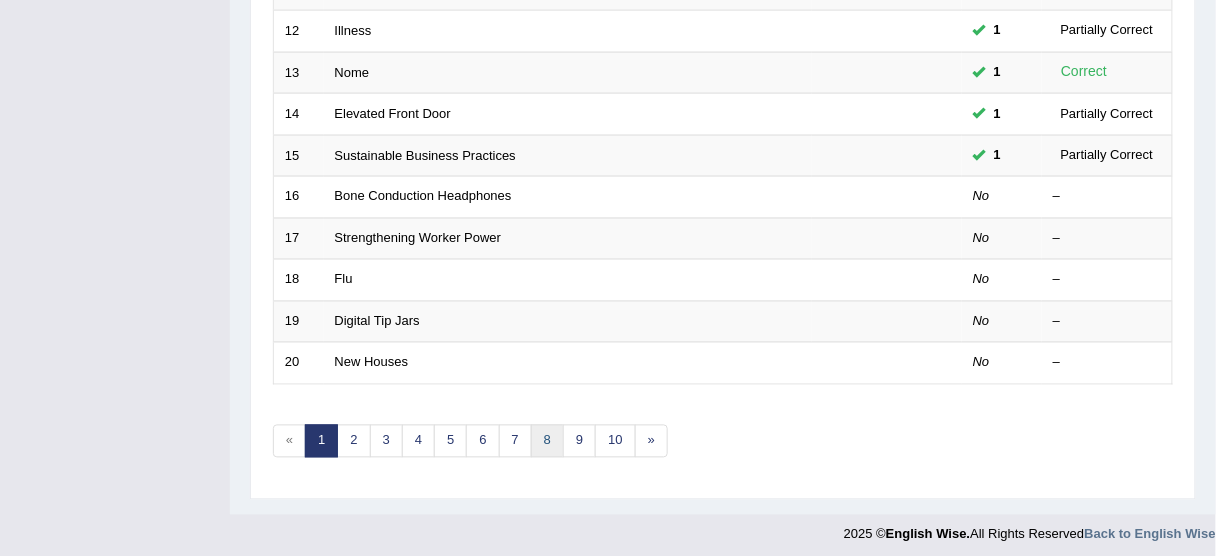 click on "8" at bounding box center (547, 441) 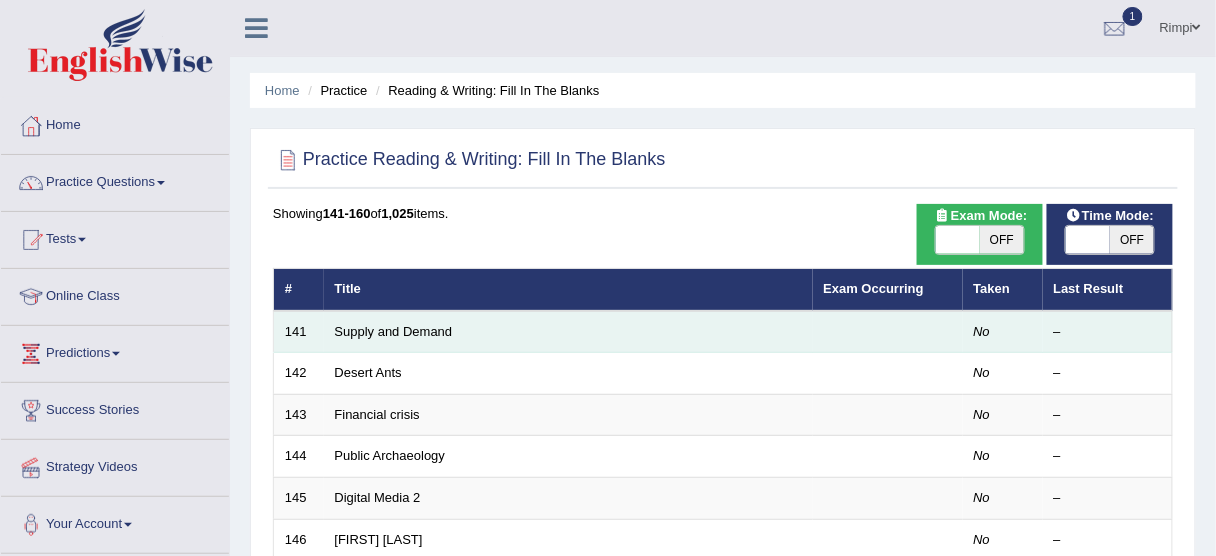 scroll, scrollTop: 0, scrollLeft: 0, axis: both 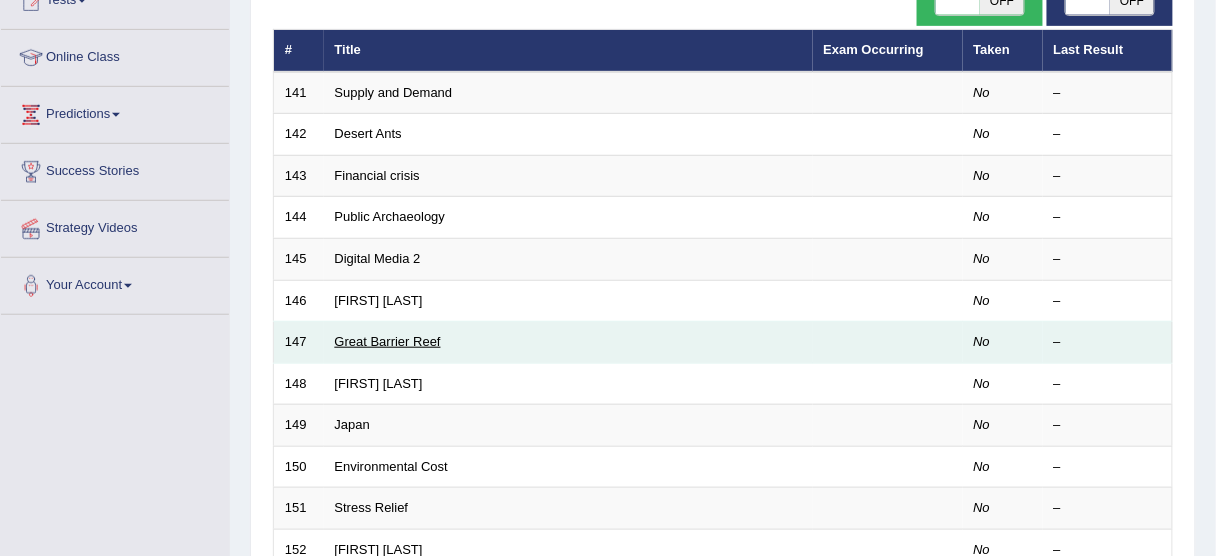 click on "Great Barrier Reef" at bounding box center (388, 341) 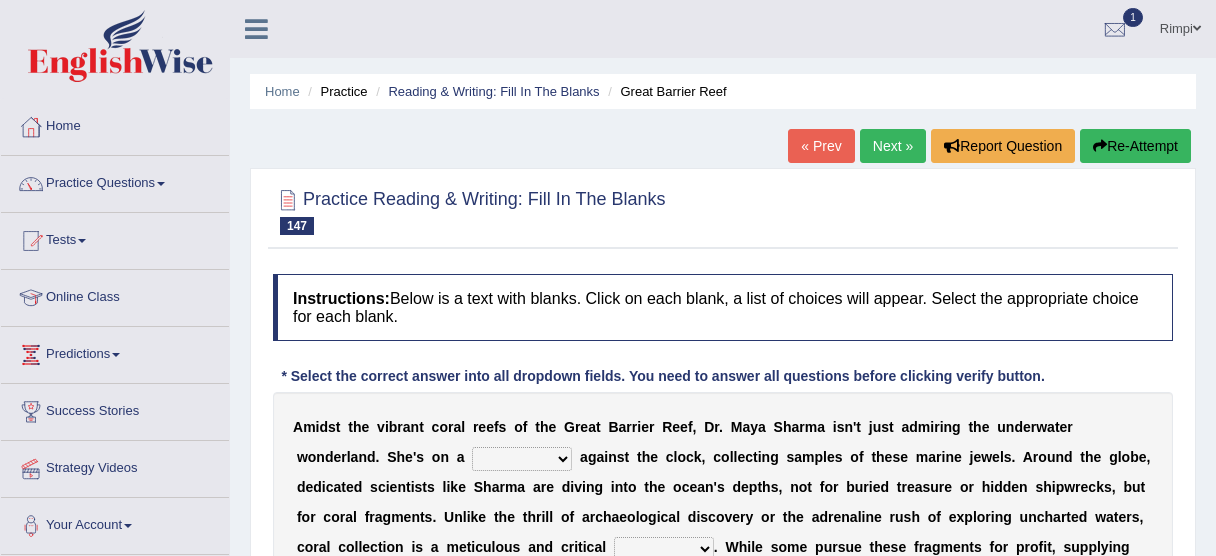 scroll, scrollTop: 171, scrollLeft: 0, axis: vertical 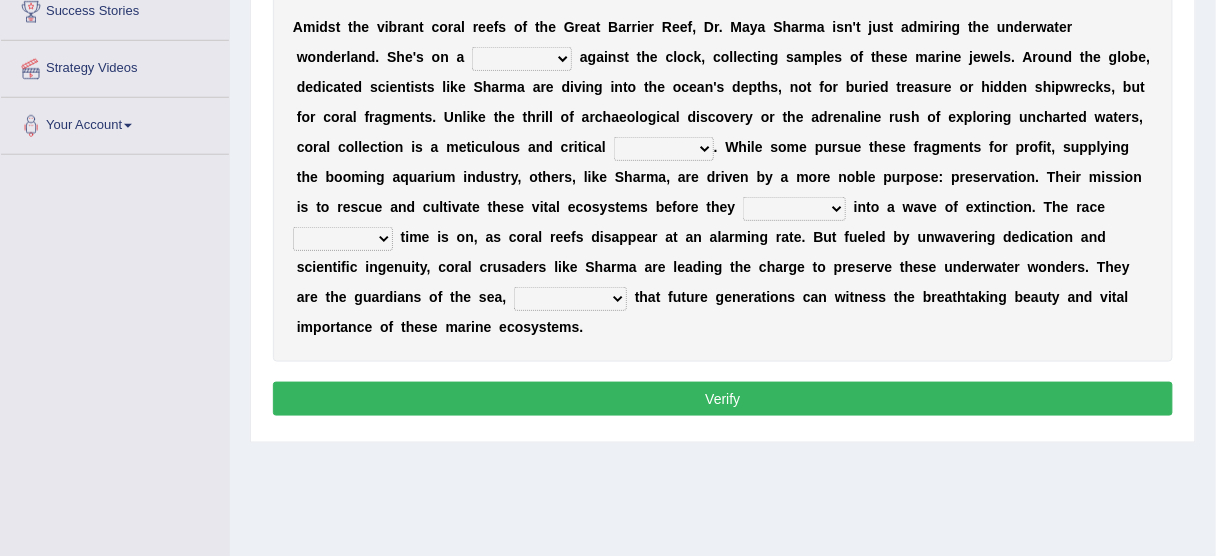 click on "debate work trouble mission" at bounding box center [522, 59] 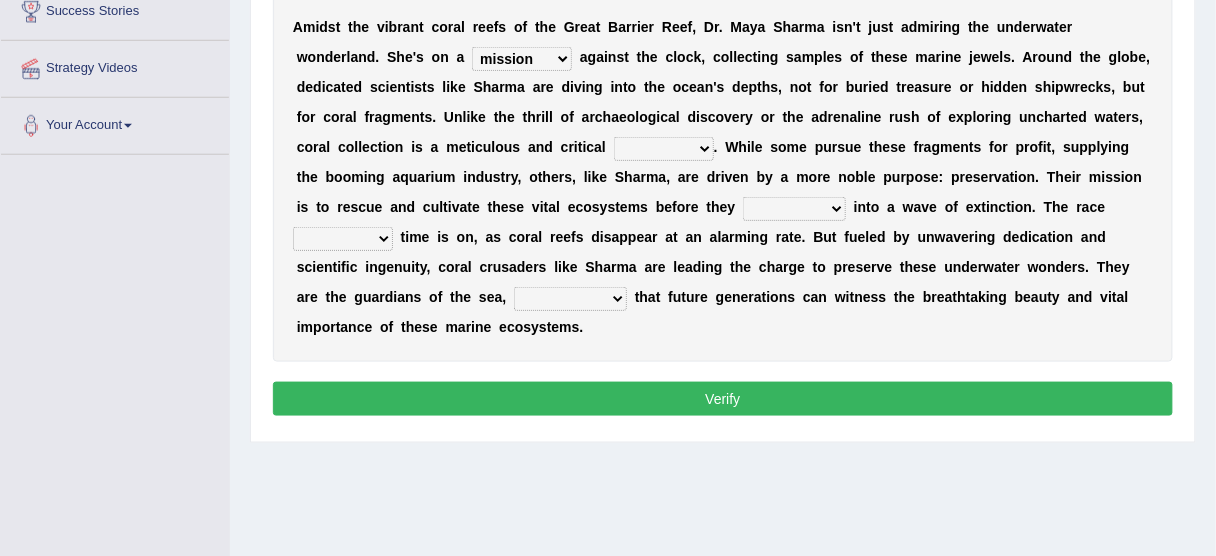 click on "debate work trouble mission" at bounding box center [522, 59] 